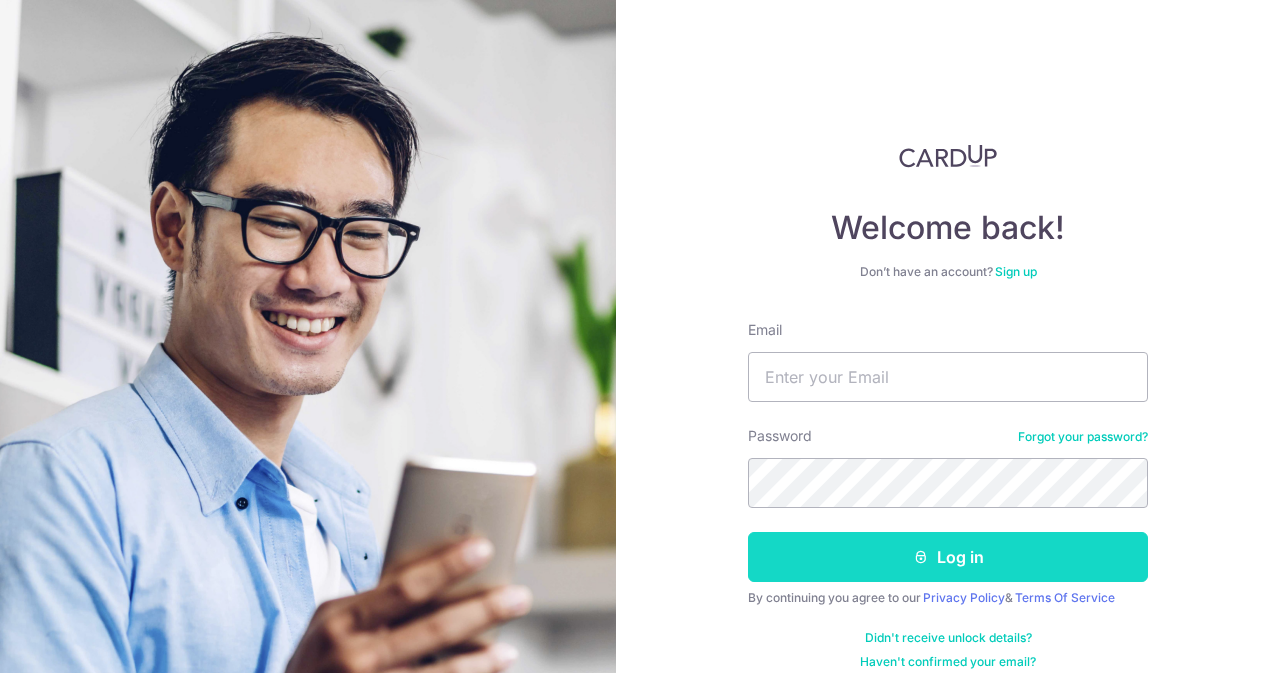 scroll, scrollTop: 0, scrollLeft: 0, axis: both 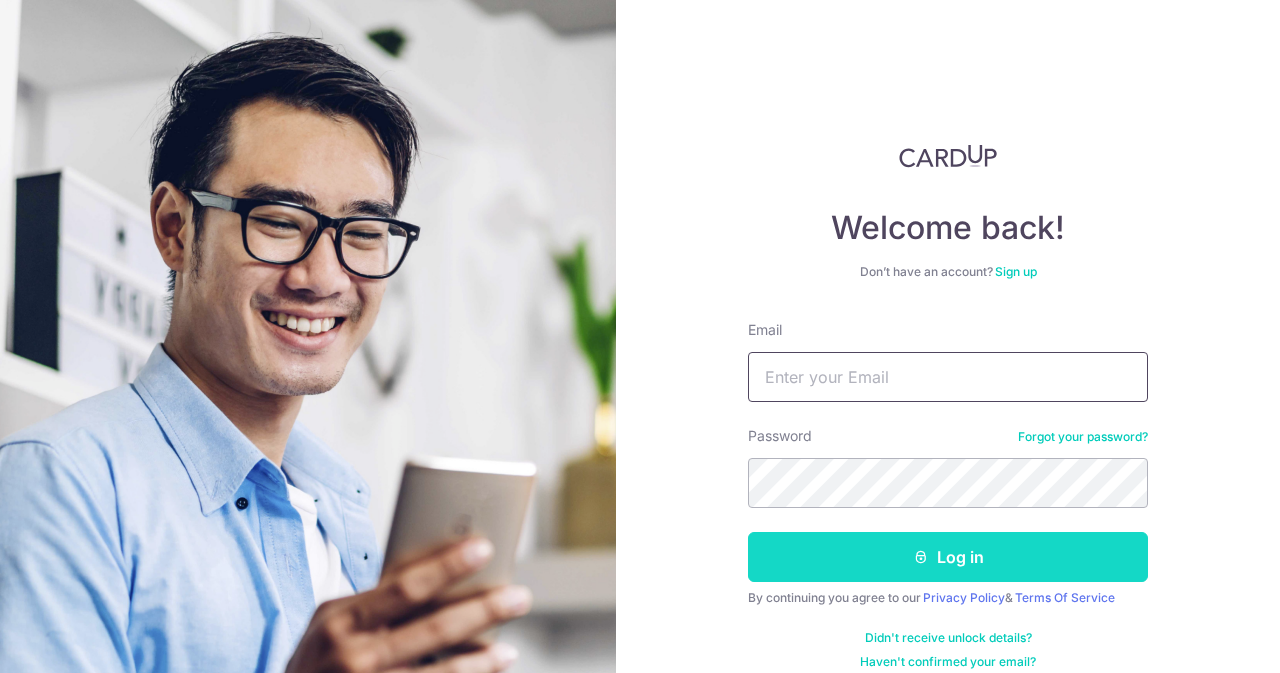 type on "[EMAIL]" 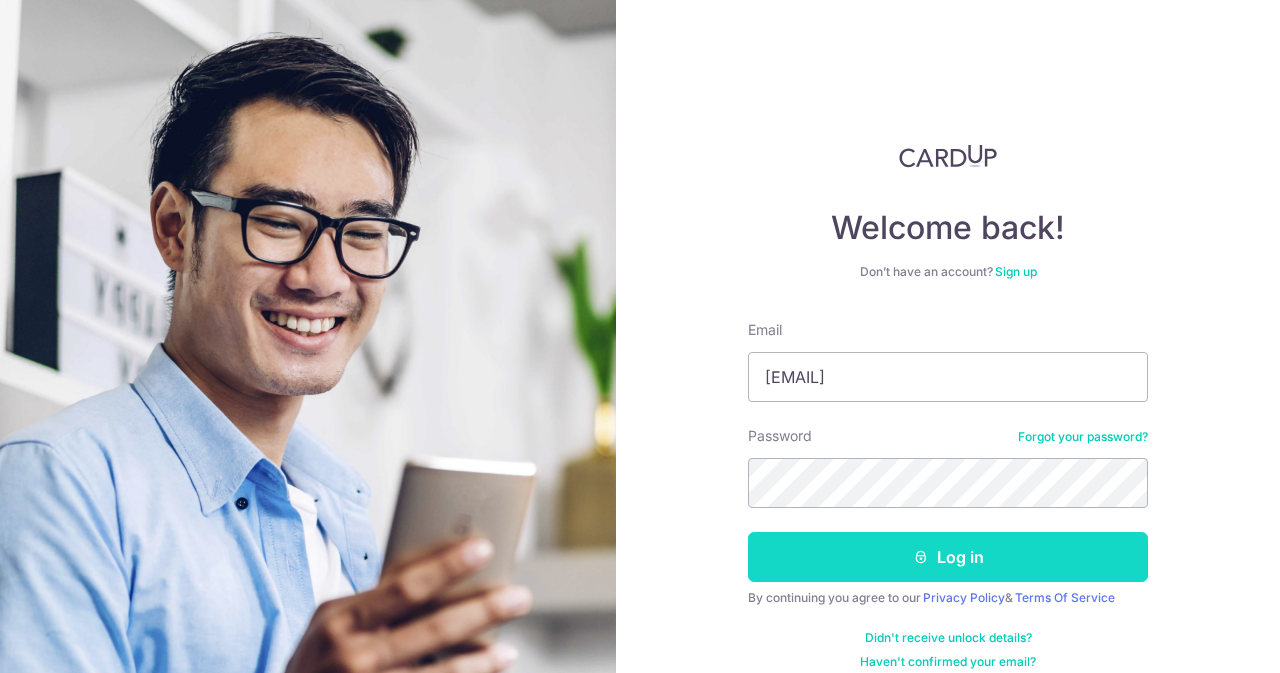 click on "Log in" at bounding box center (948, 557) 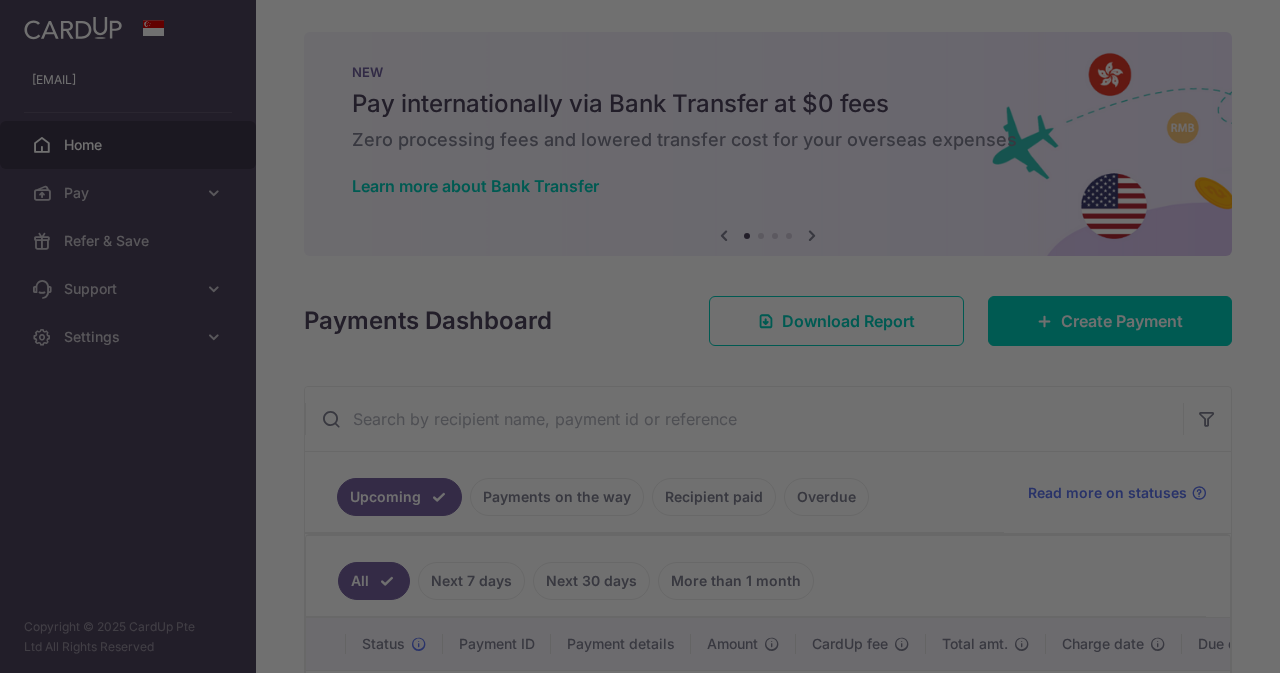 scroll, scrollTop: 0, scrollLeft: 0, axis: both 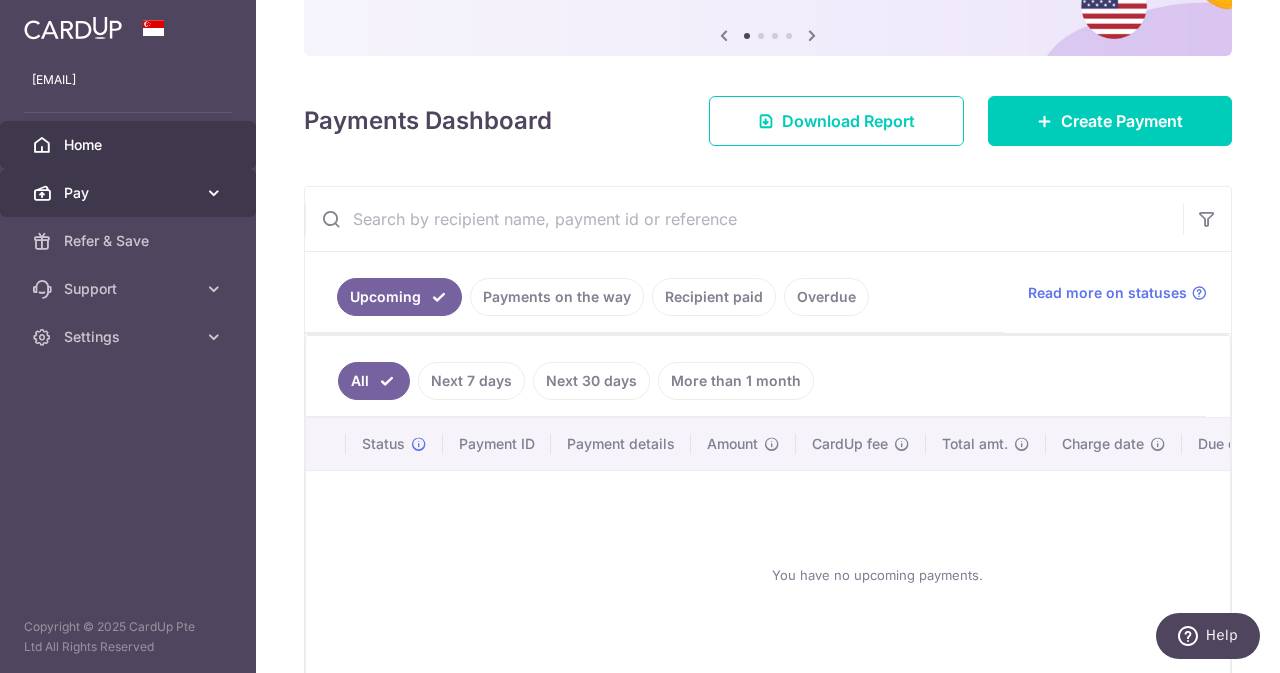 click on "Pay" at bounding box center [130, 193] 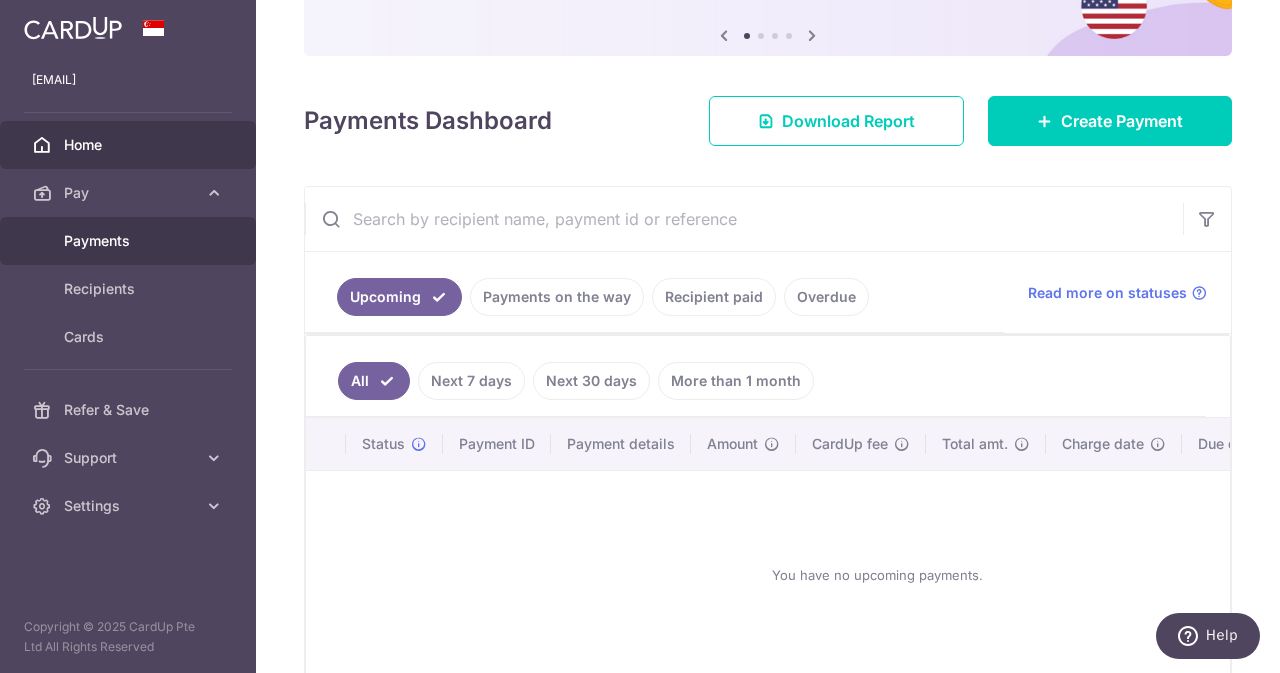 click on "Payments" at bounding box center [128, 241] 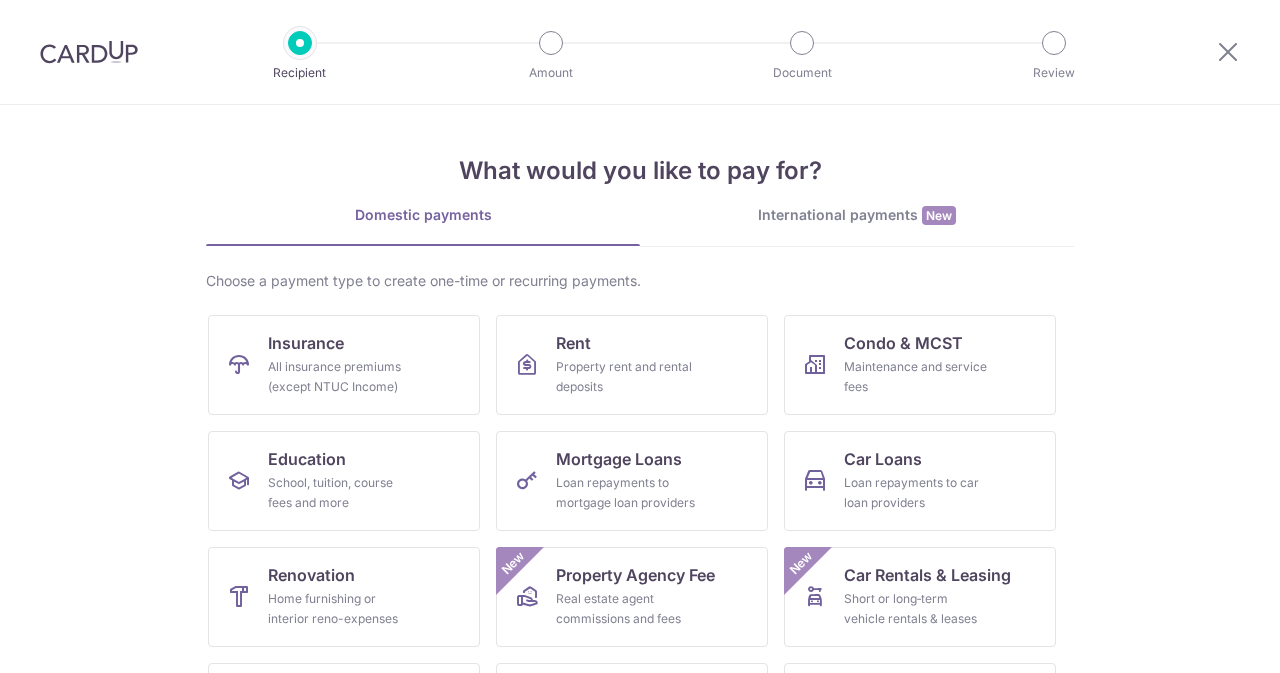 scroll, scrollTop: 0, scrollLeft: 0, axis: both 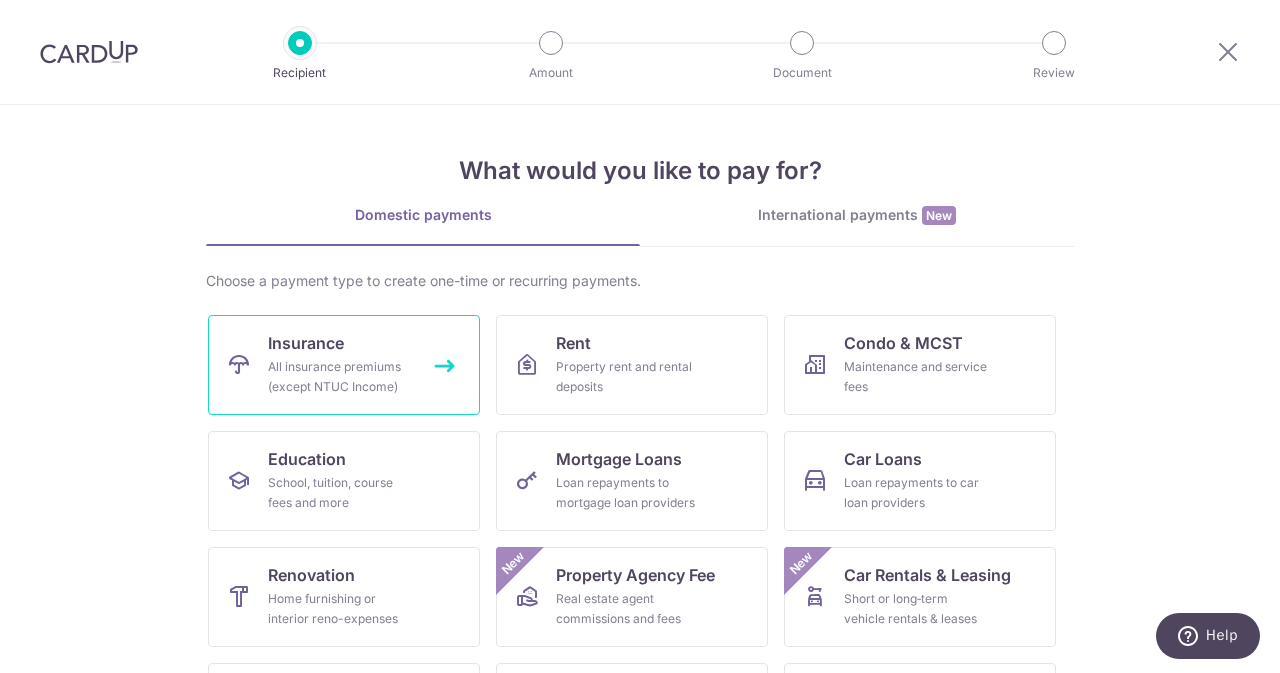 drag, startPoint x: 369, startPoint y: 359, endPoint x: 382, endPoint y: 337, distance: 25.553865 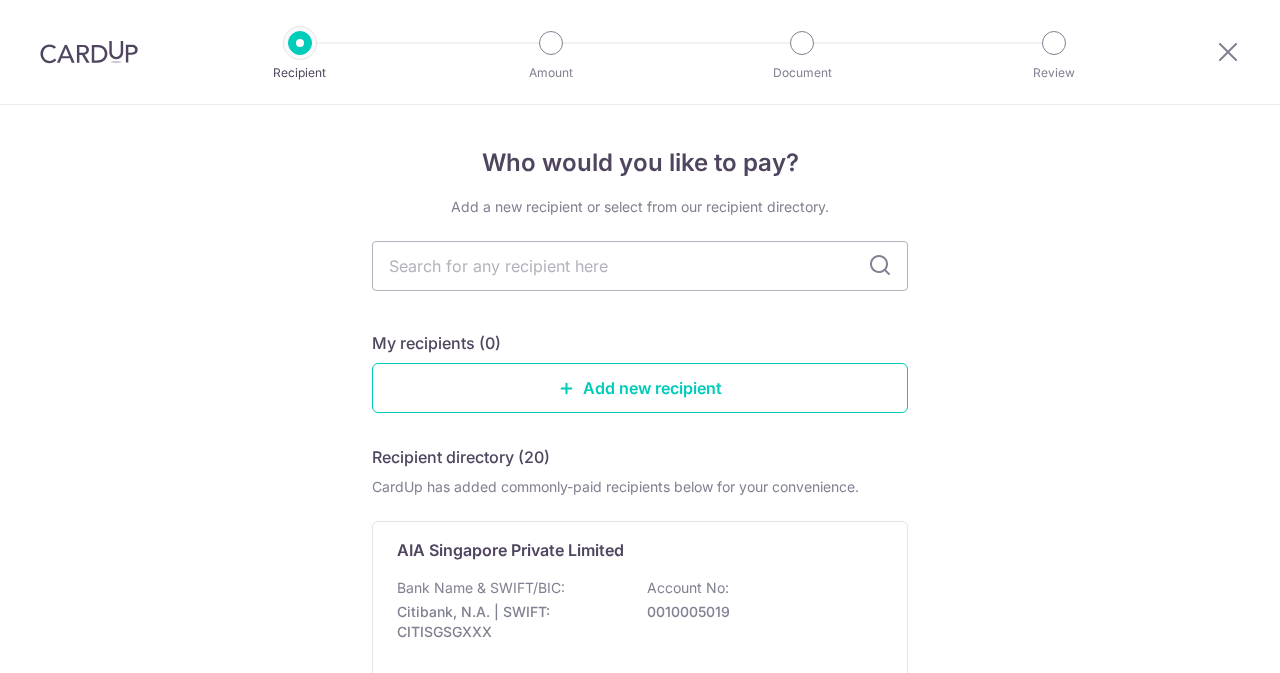scroll, scrollTop: 0, scrollLeft: 0, axis: both 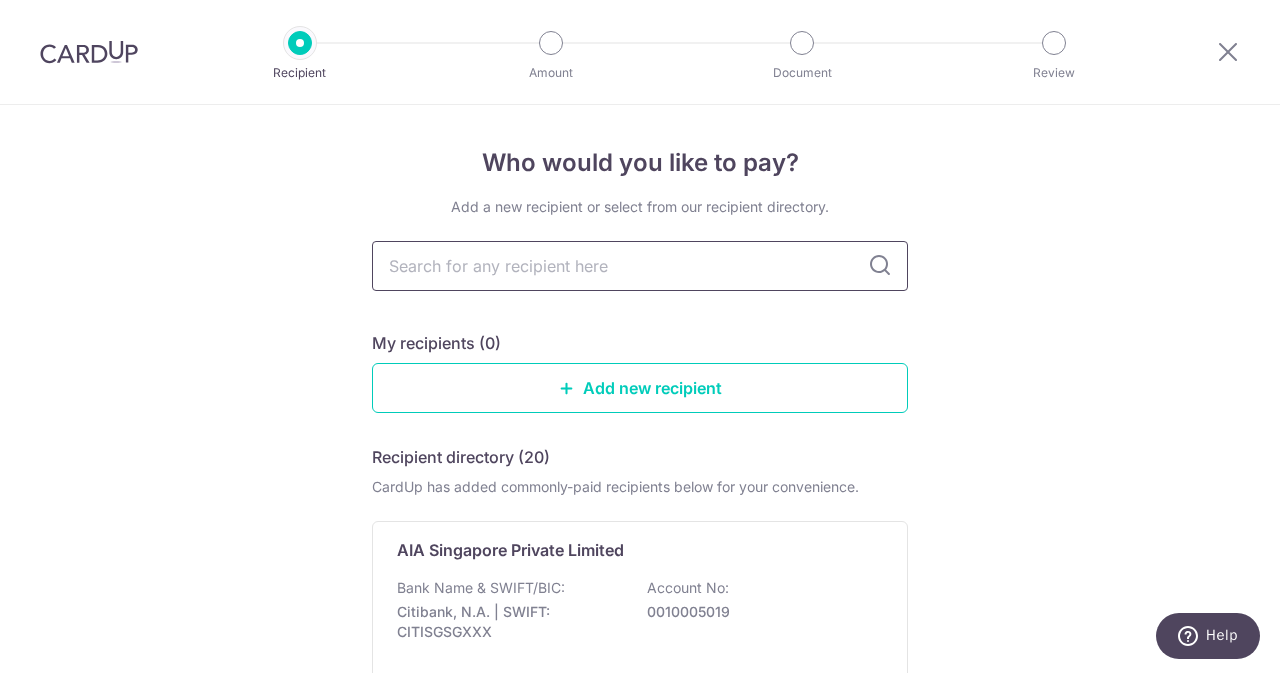 click at bounding box center [640, 266] 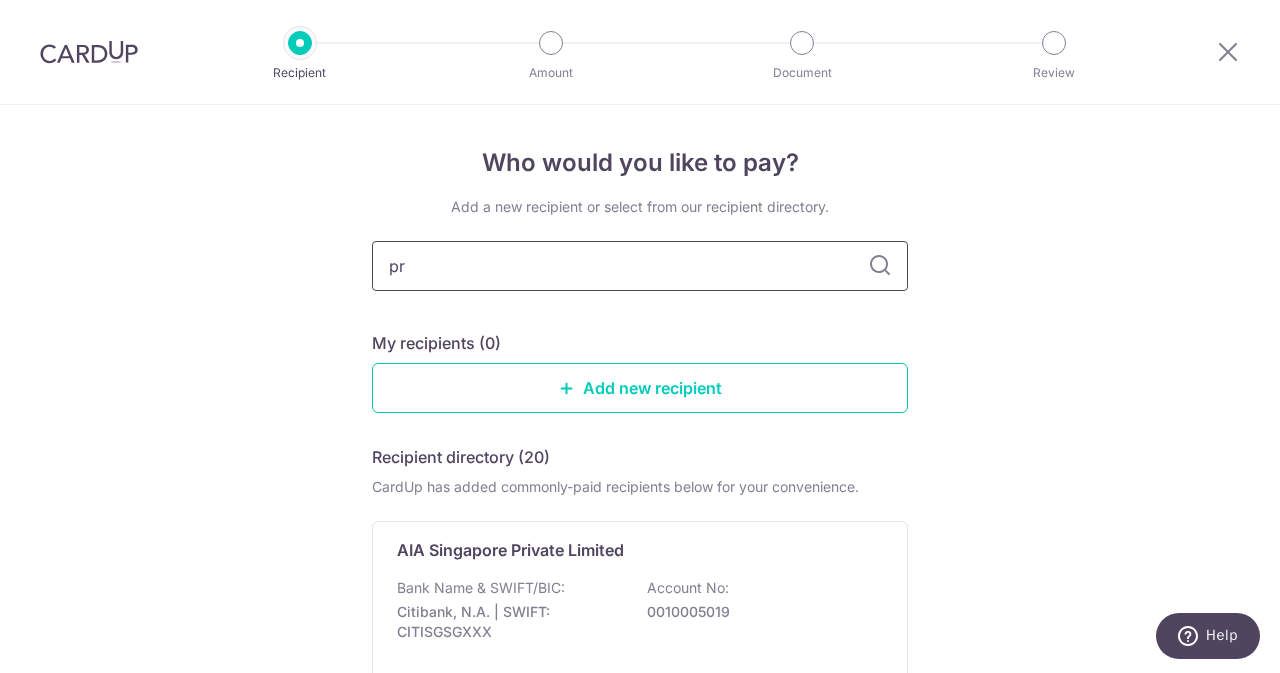 type on "pru" 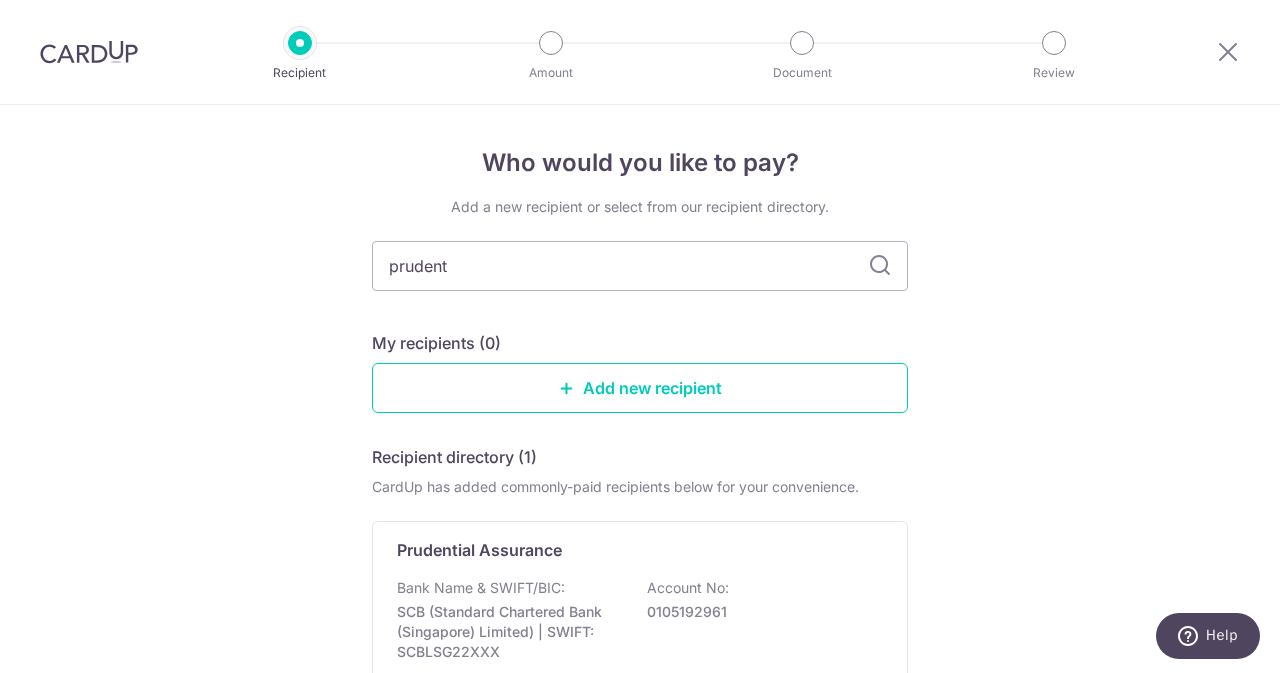type on "prudenti" 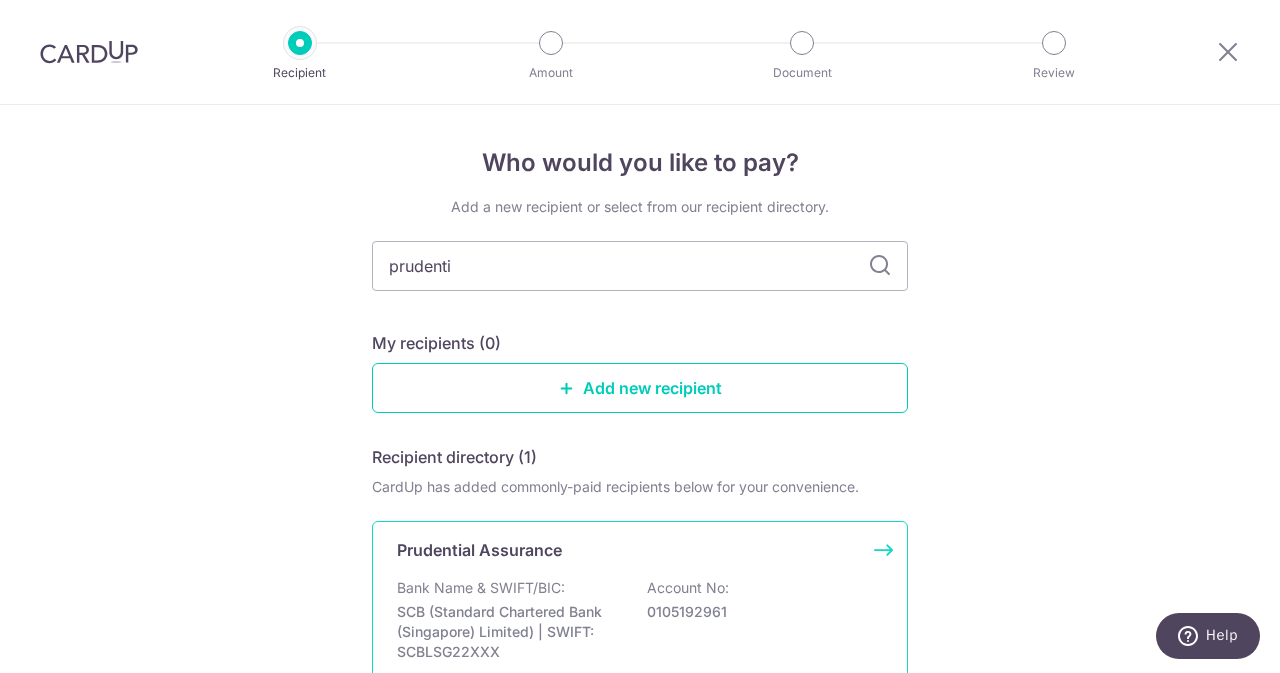 click on "Bank Name & SWIFT/BIC:" at bounding box center [481, 588] 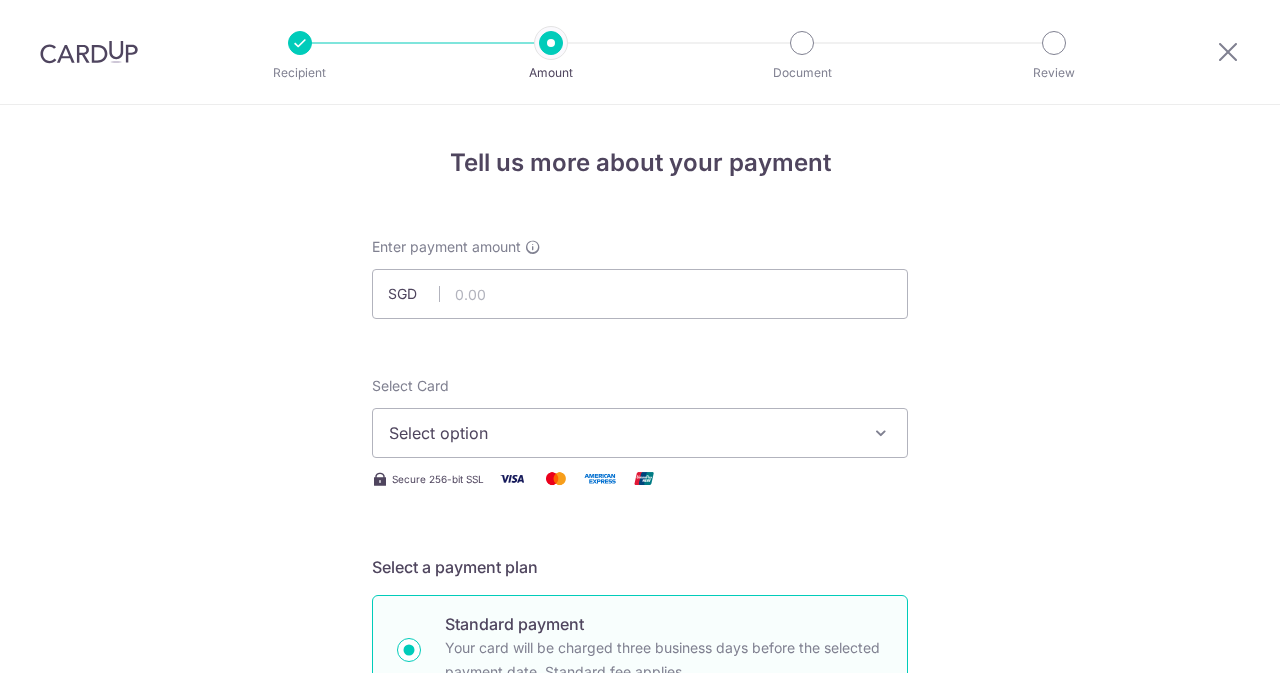 scroll, scrollTop: 0, scrollLeft: 0, axis: both 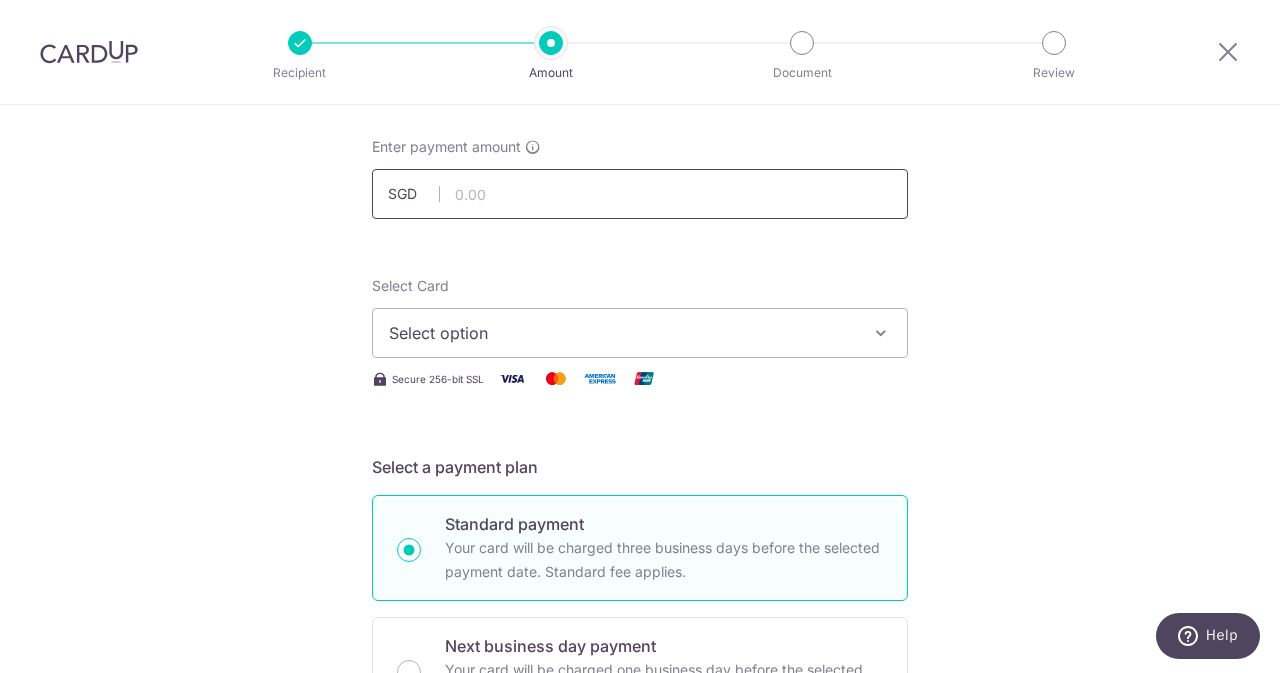 drag, startPoint x: 0, startPoint y: 0, endPoint x: 542, endPoint y: 175, distance: 569.5516 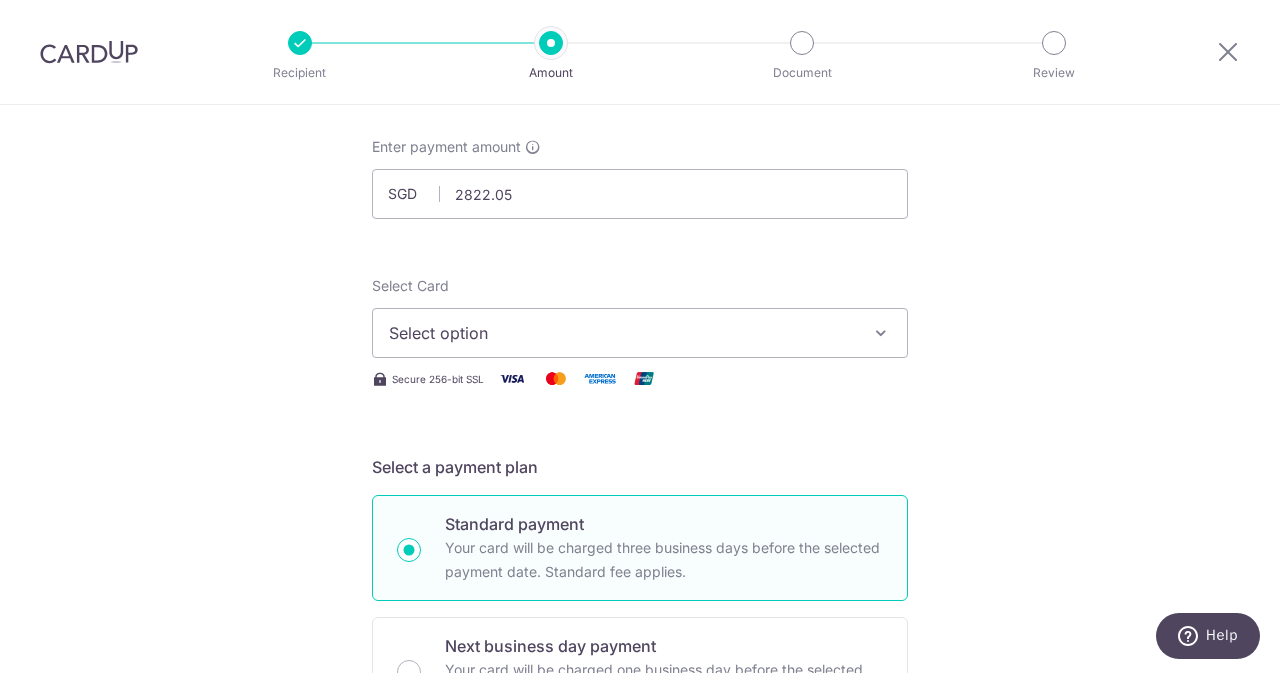 type on "2,822.05" 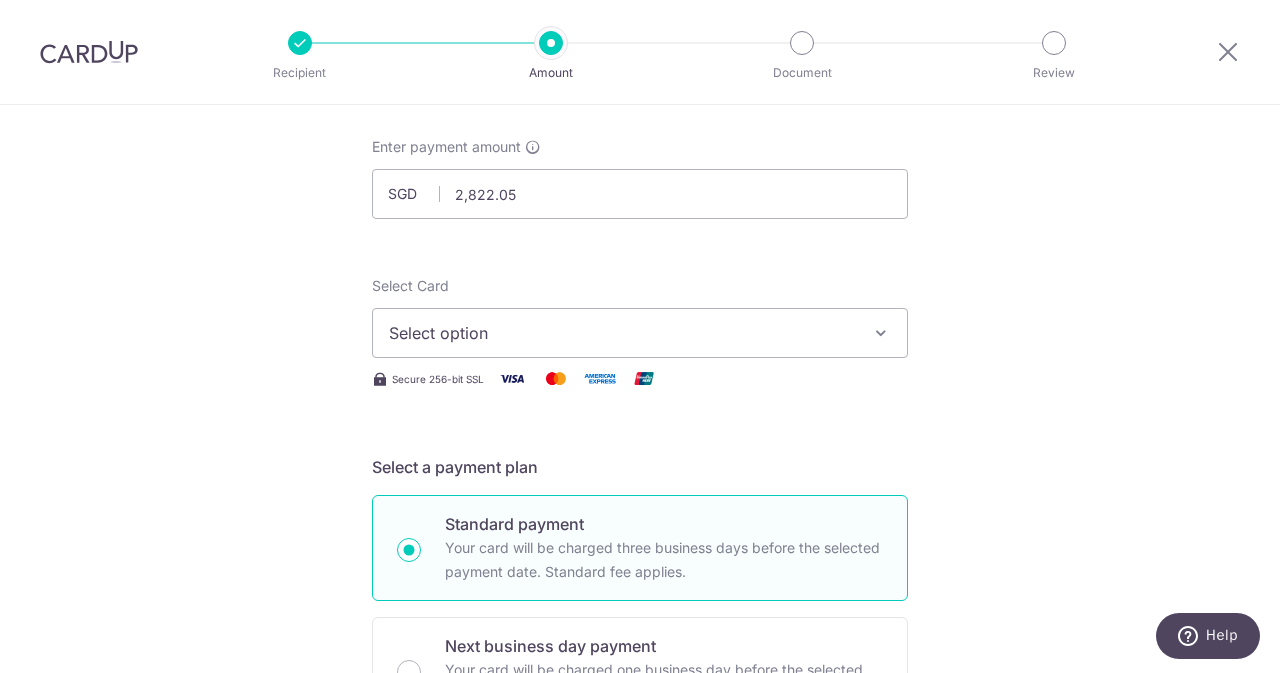 click on "Tell us more about your payment
Enter payment amount
SGD
2,822.05
2822.05
Select Card
Select option
Add credit card
Your Cards
**** 1840
Secure 256-bit SSL
Text
New card details
Card
Secure 256-bit SSL" at bounding box center (640, 909) 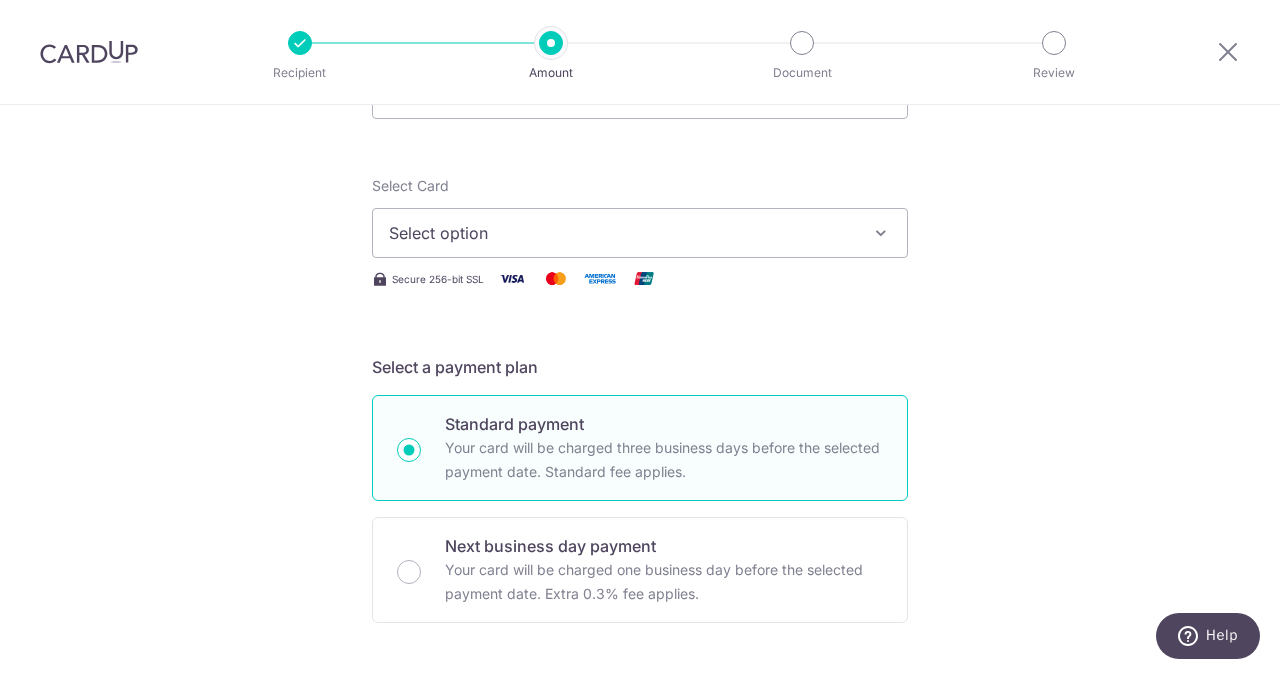 click on "Select option" at bounding box center (622, 233) 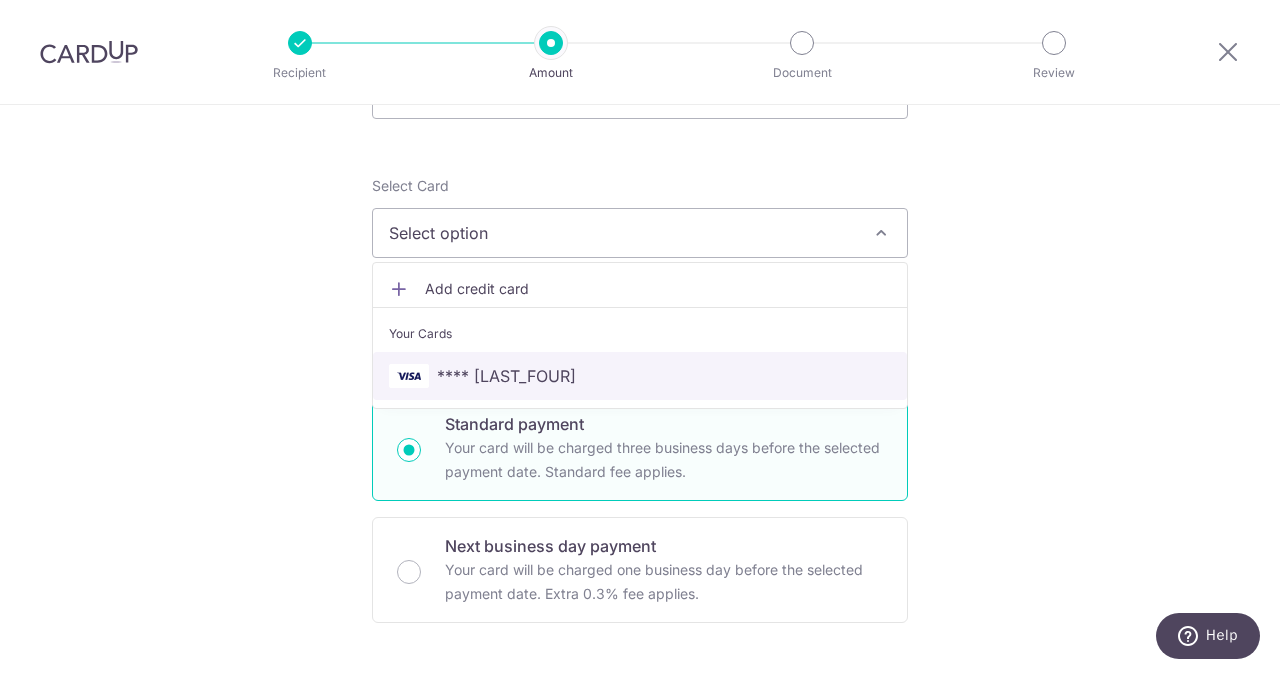 click on "**** 1840" at bounding box center (640, 376) 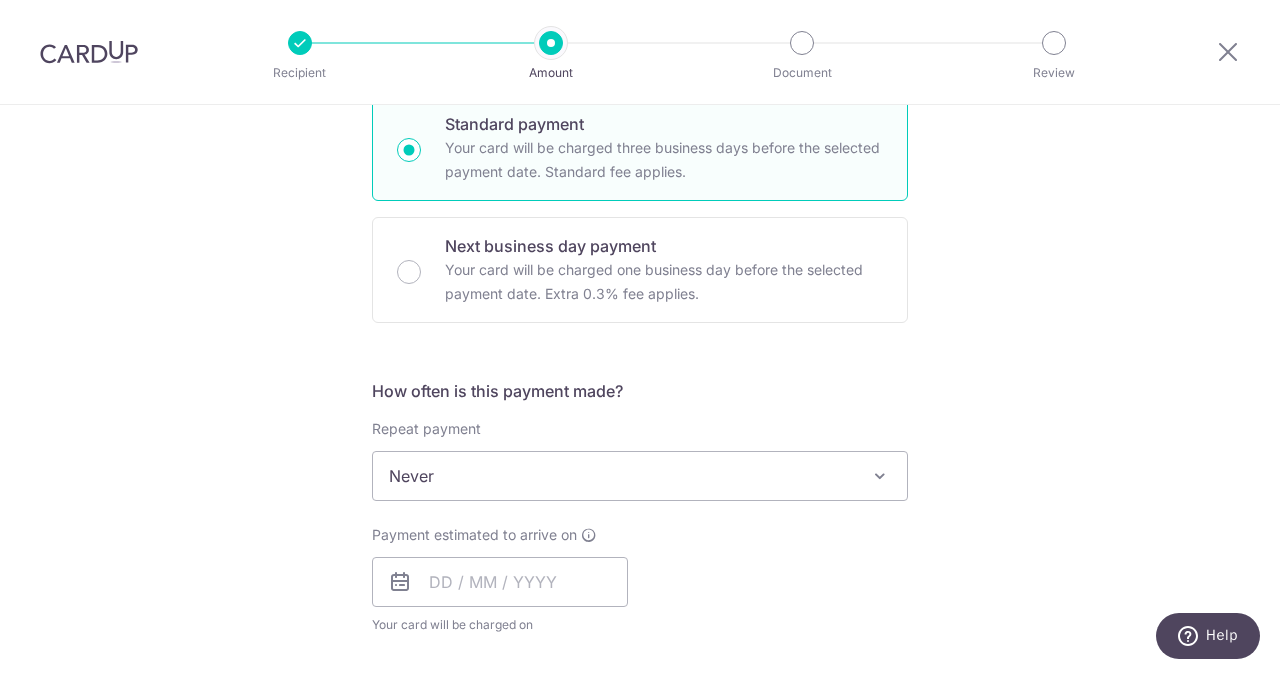 scroll, scrollTop: 700, scrollLeft: 0, axis: vertical 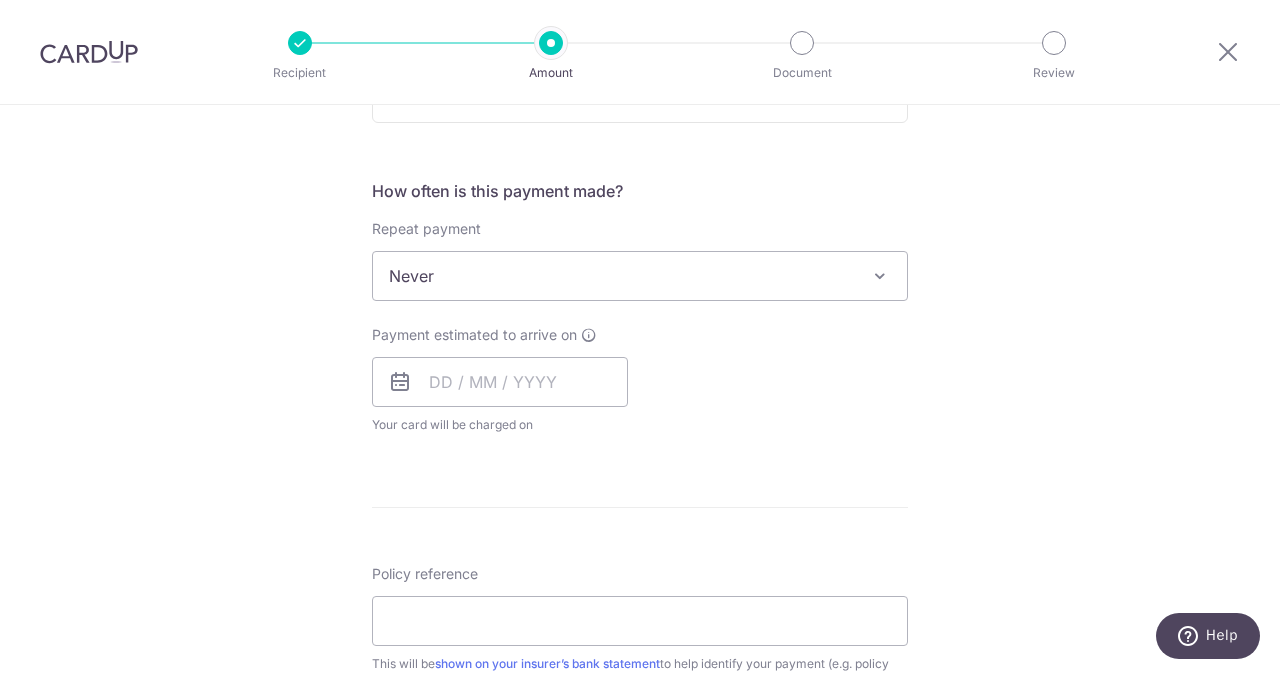 click on "Never" at bounding box center (640, 276) 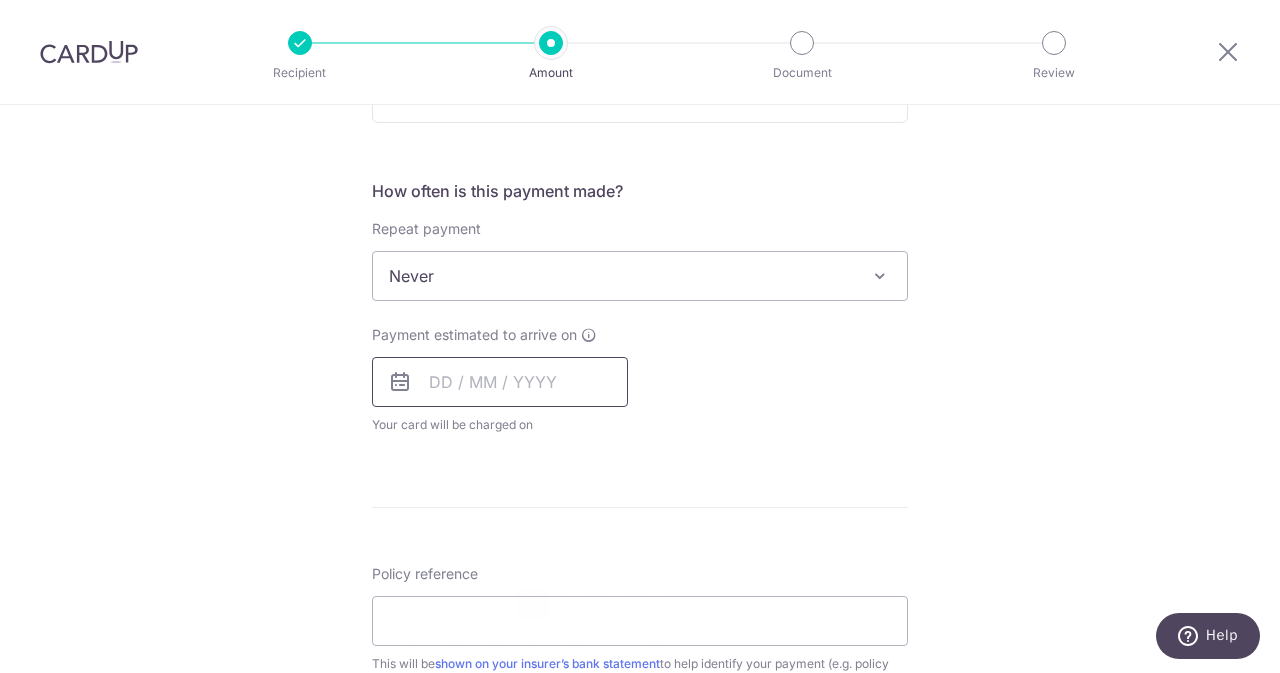 click at bounding box center [500, 382] 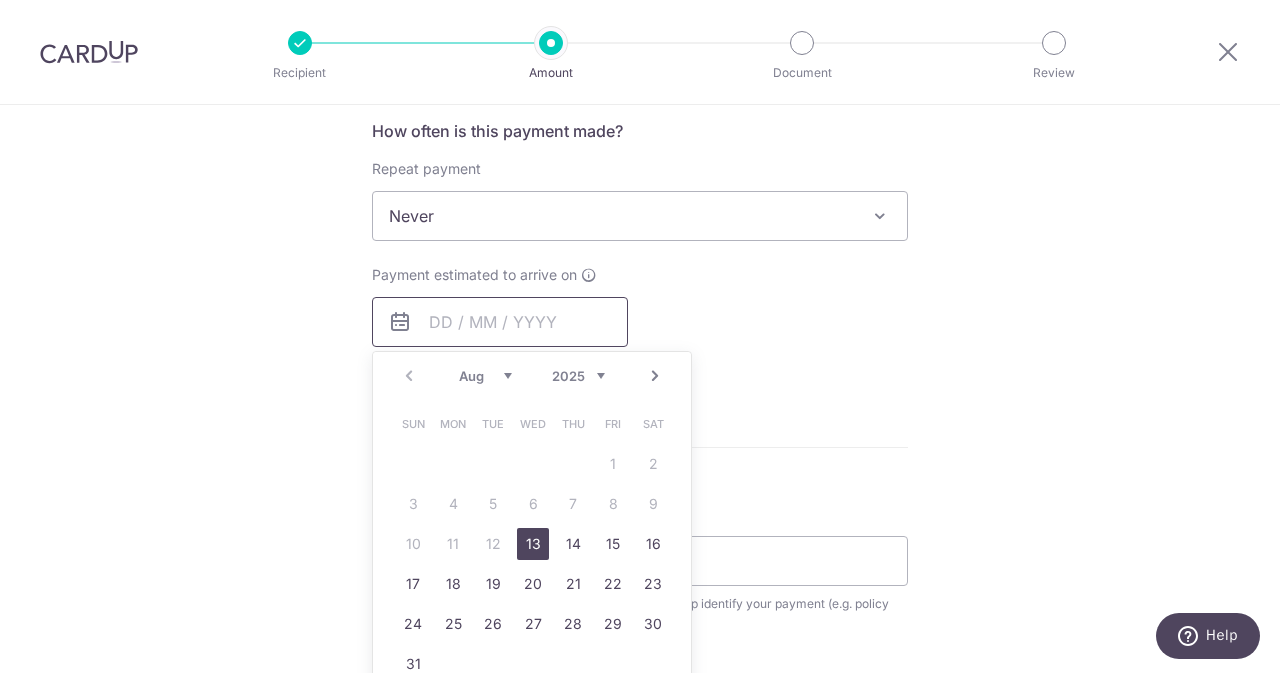 scroll, scrollTop: 800, scrollLeft: 0, axis: vertical 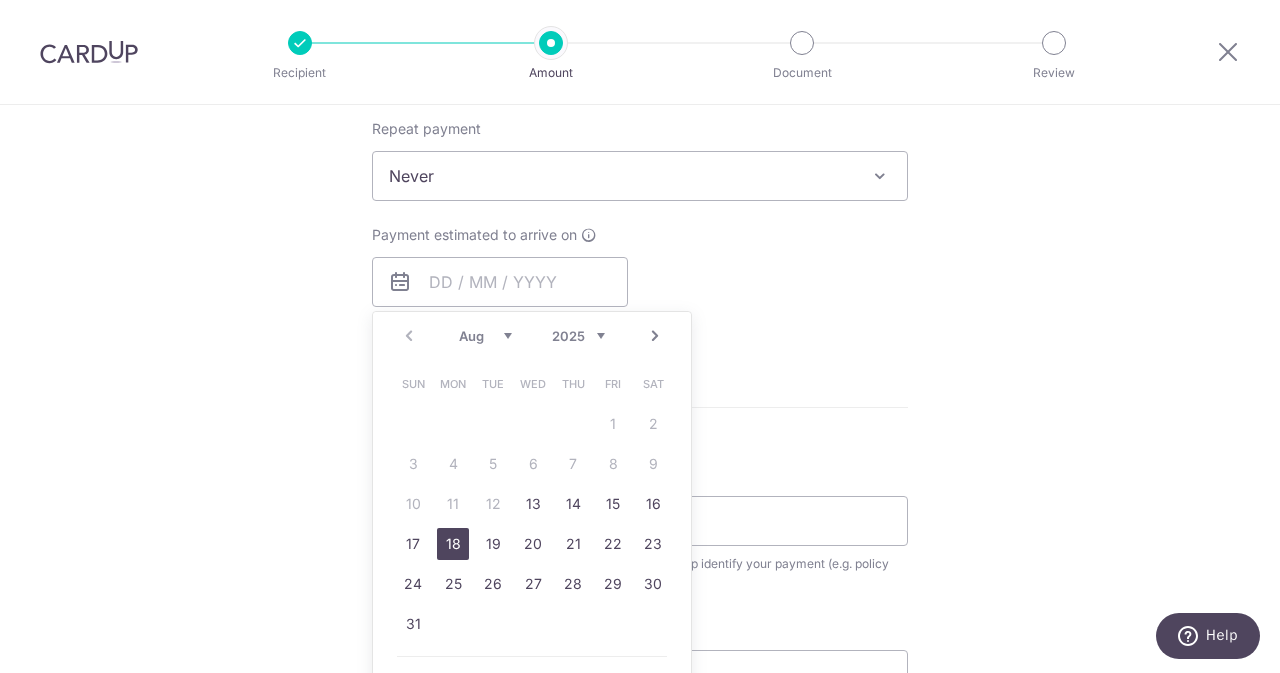 click on "18" at bounding box center [453, 544] 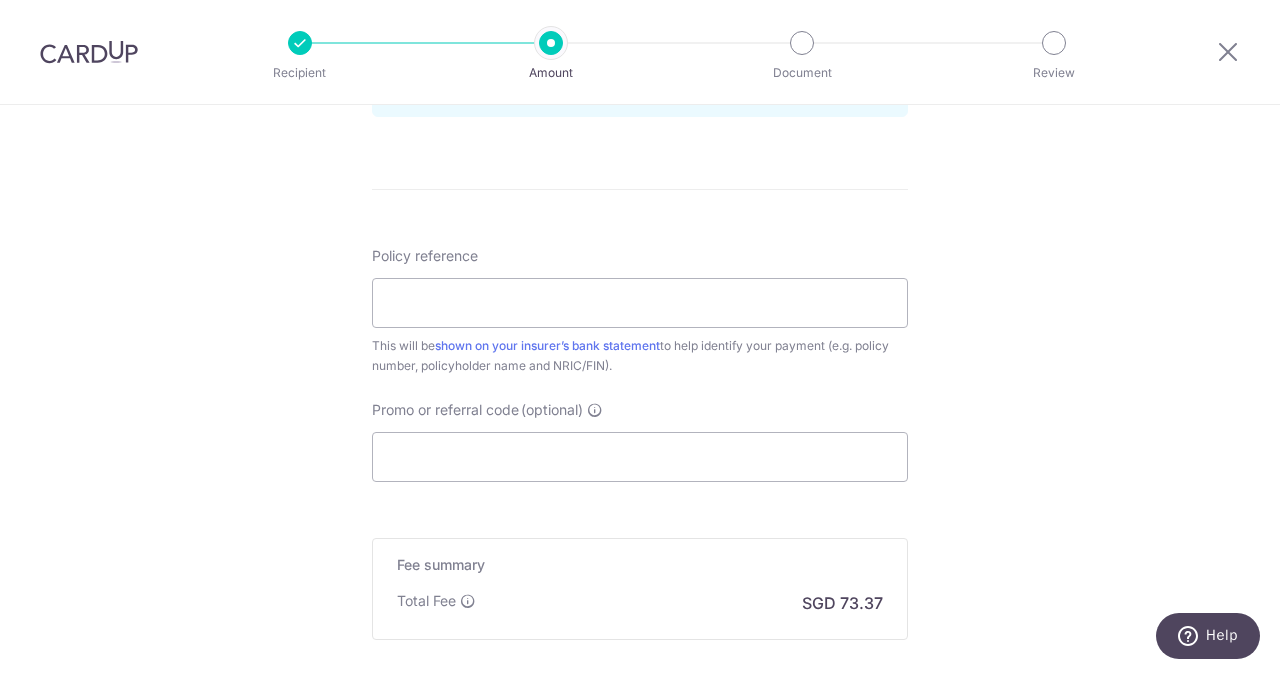 scroll, scrollTop: 1300, scrollLeft: 0, axis: vertical 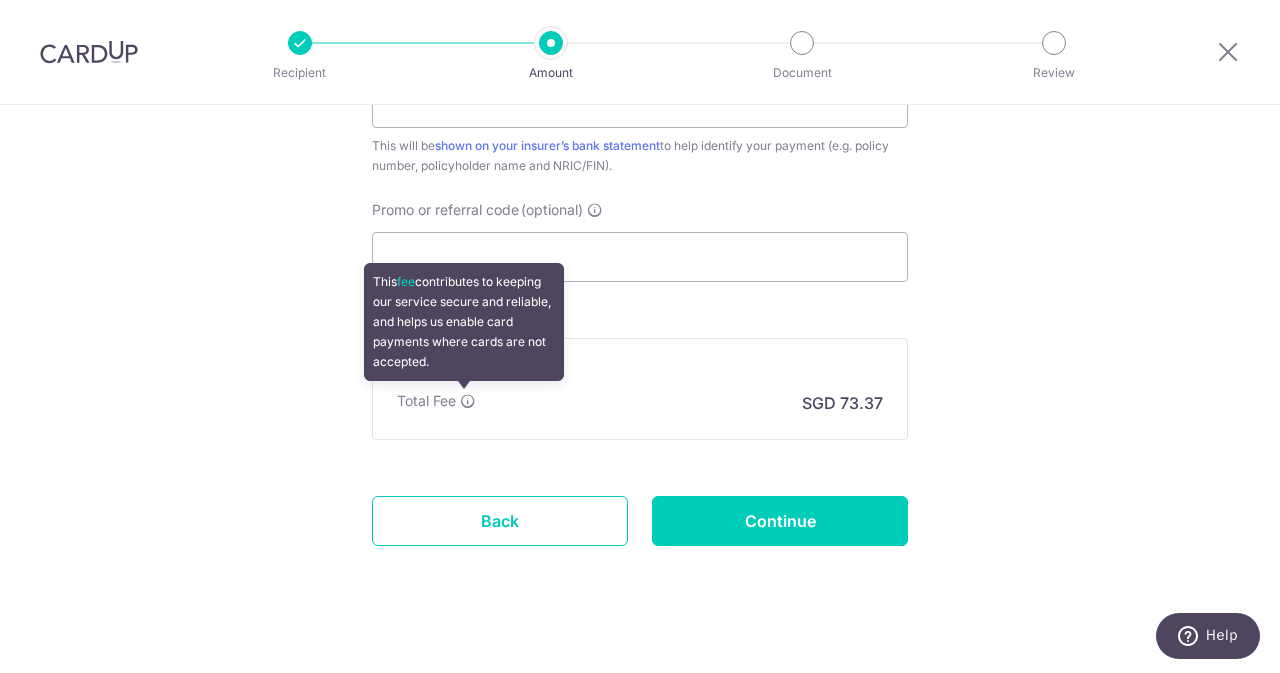 click at bounding box center (468, 401) 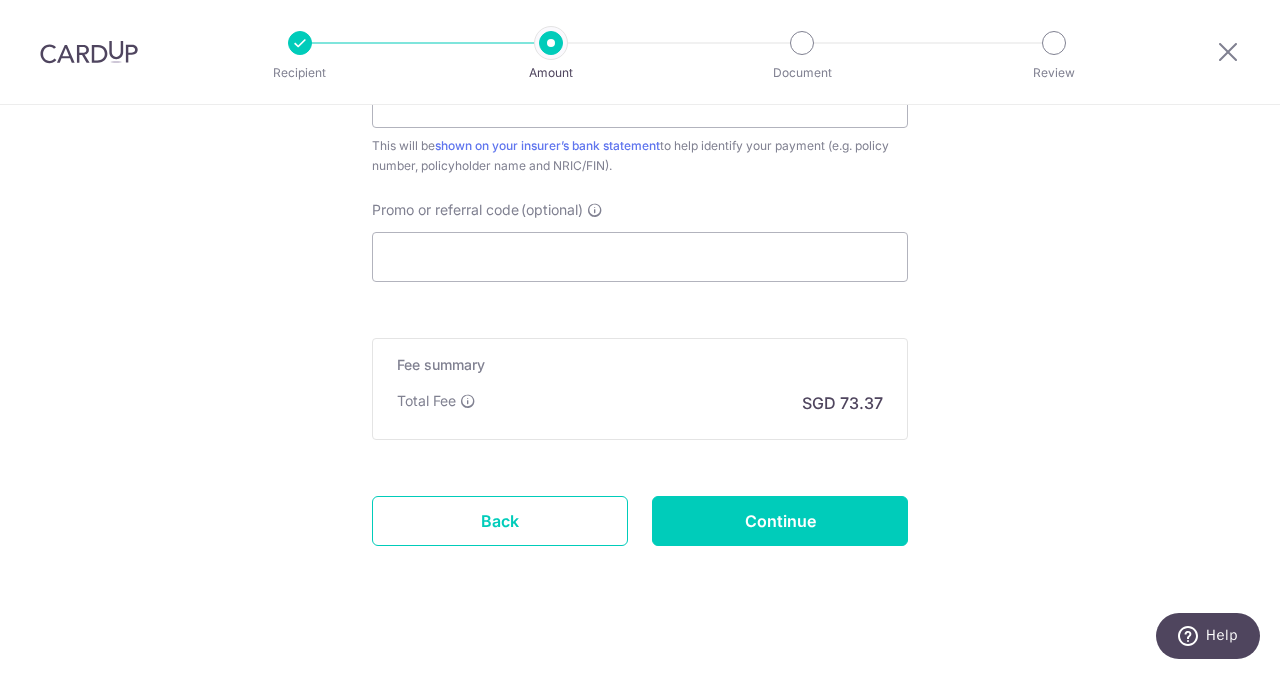 scroll, scrollTop: 900, scrollLeft: 0, axis: vertical 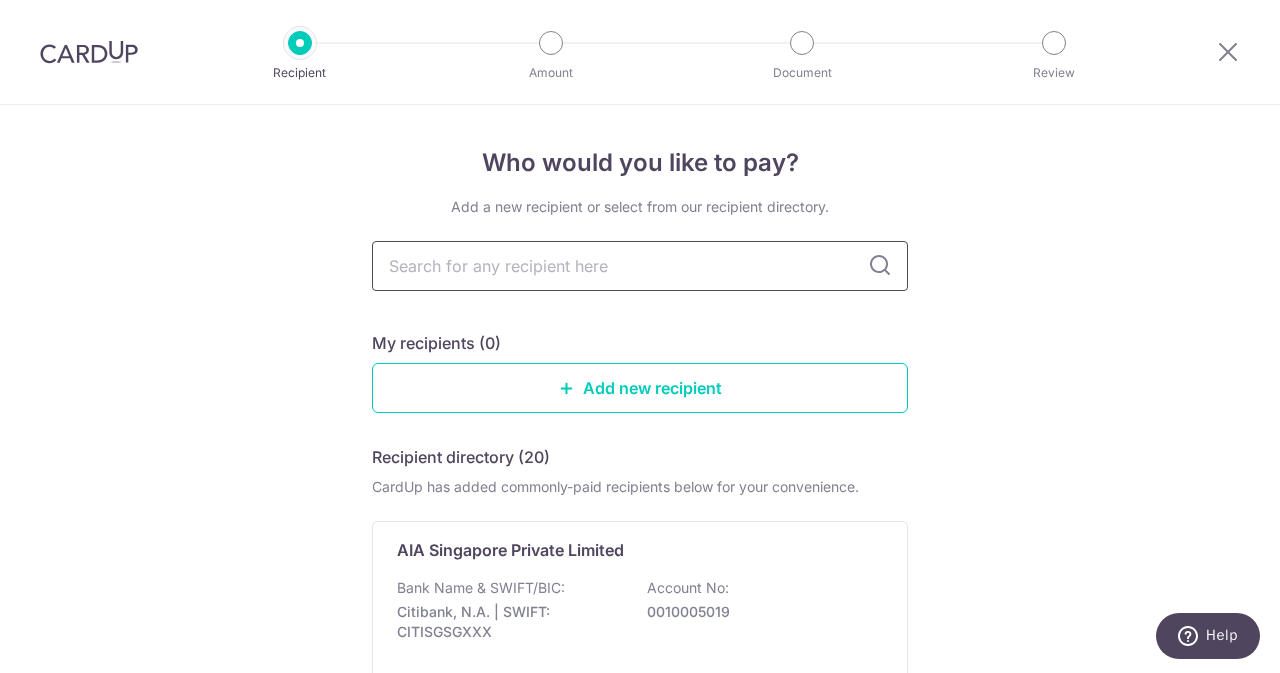 click at bounding box center (640, 266) 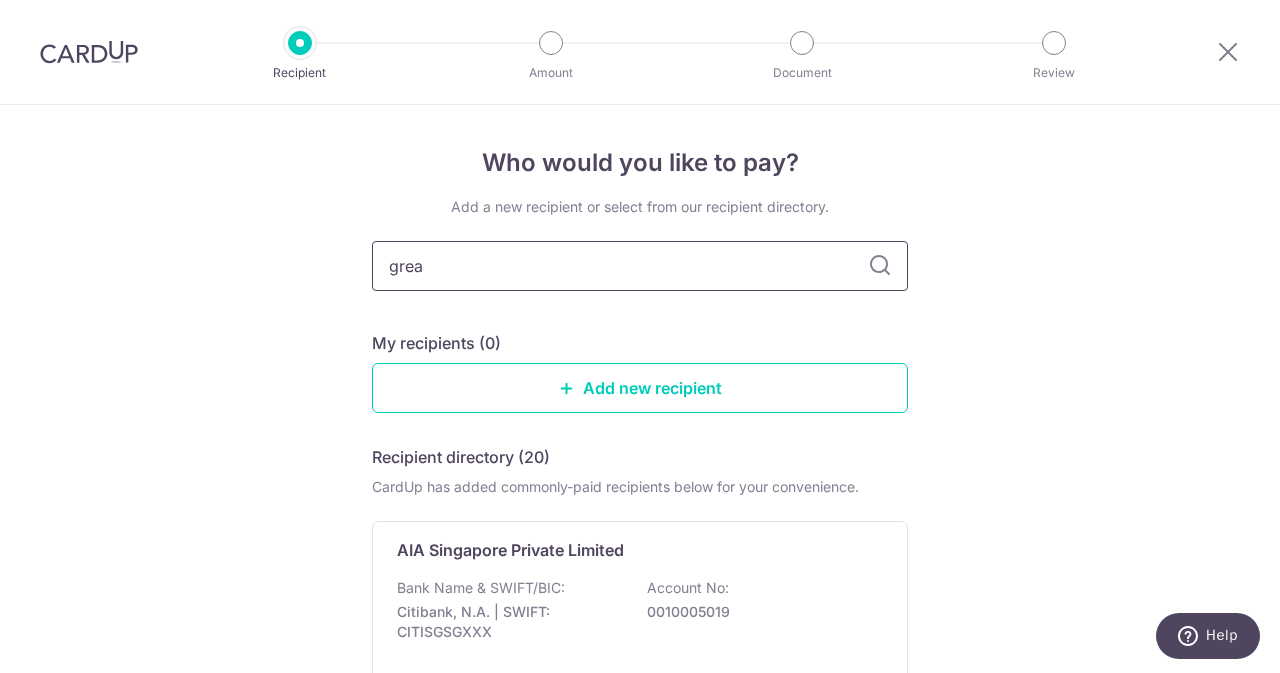 type on "great" 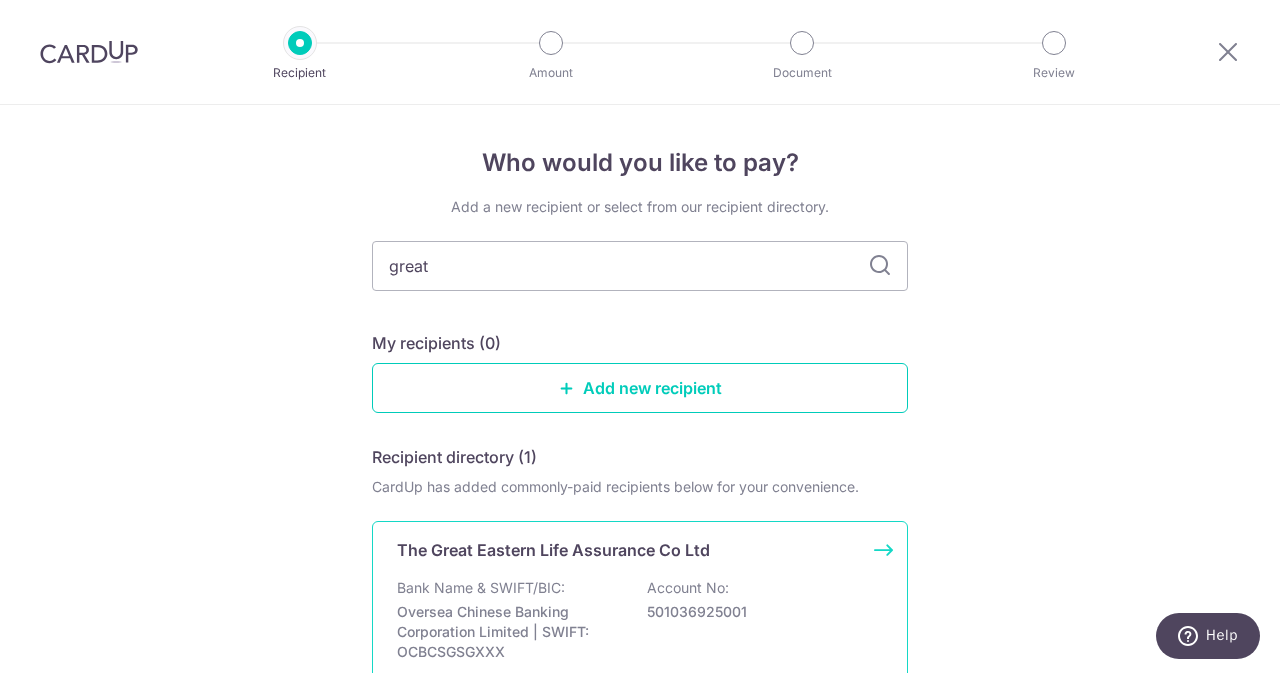 click on "The Great Eastern Life Assurance Co Ltd
Bank Name & SWIFT/BIC:
Oversea Chinese Banking Corporation Limited | SWIFT: OCBCSGSGXXX
Account No:
501036925001
View" at bounding box center (640, 618) 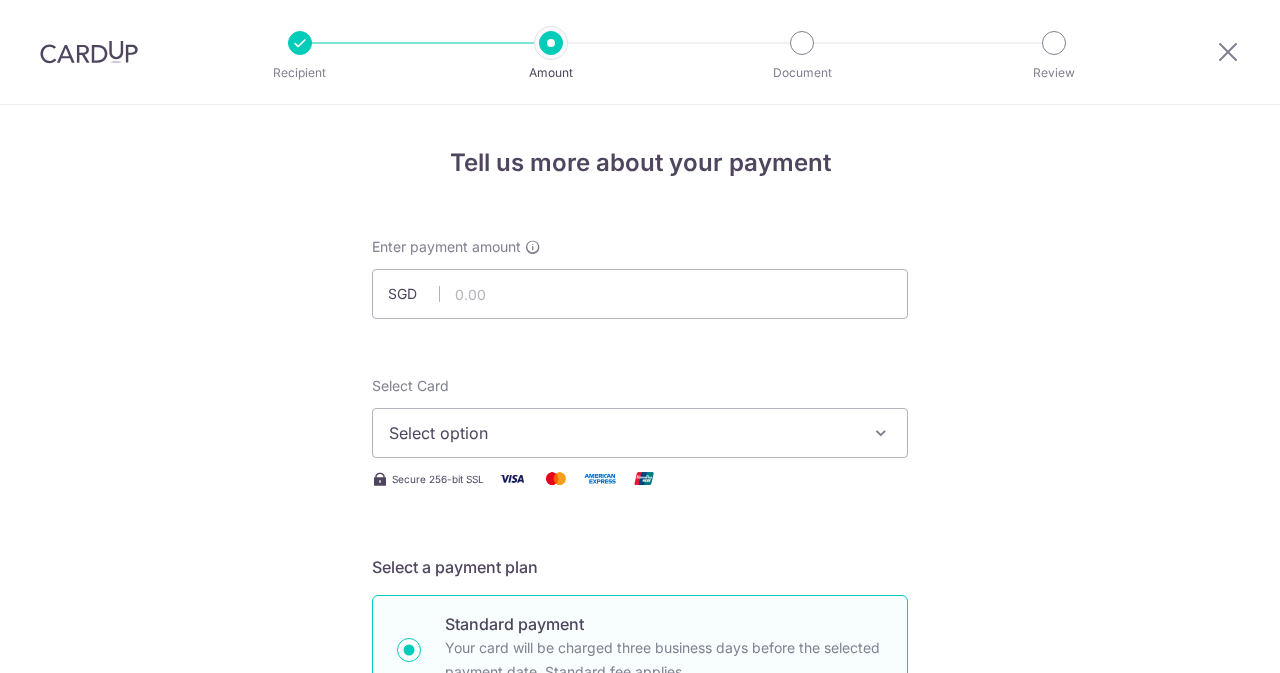 scroll, scrollTop: 0, scrollLeft: 0, axis: both 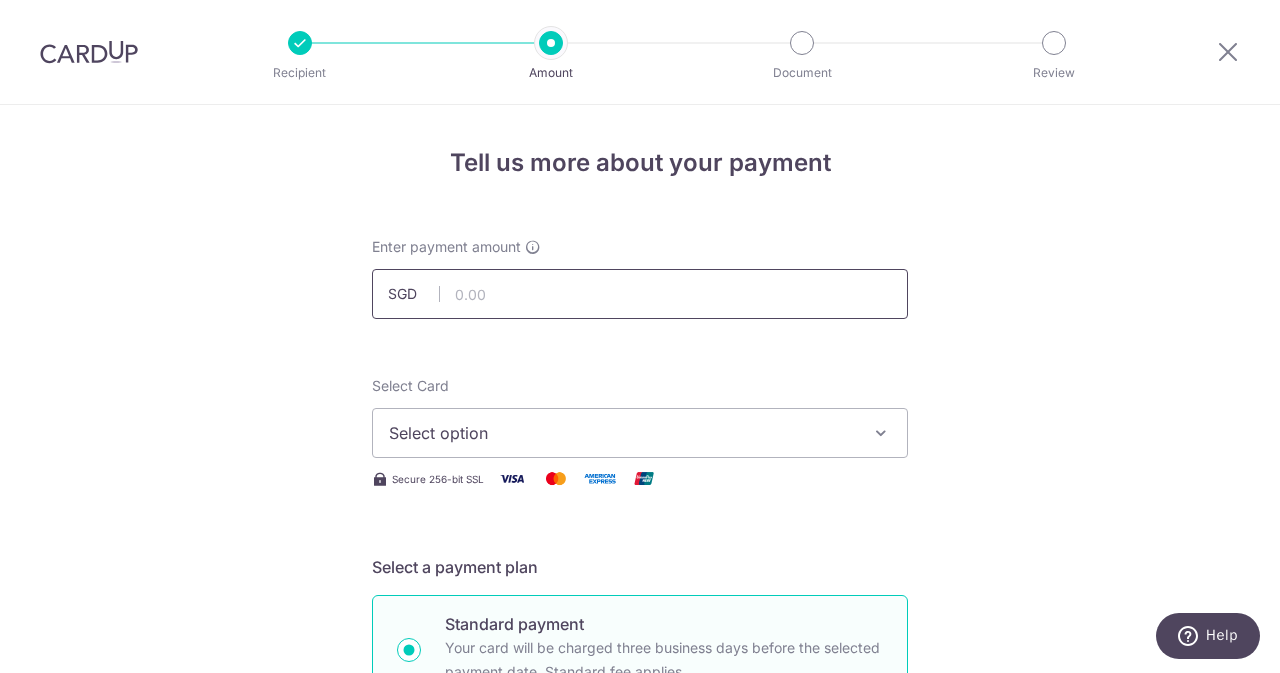 click at bounding box center [640, 294] 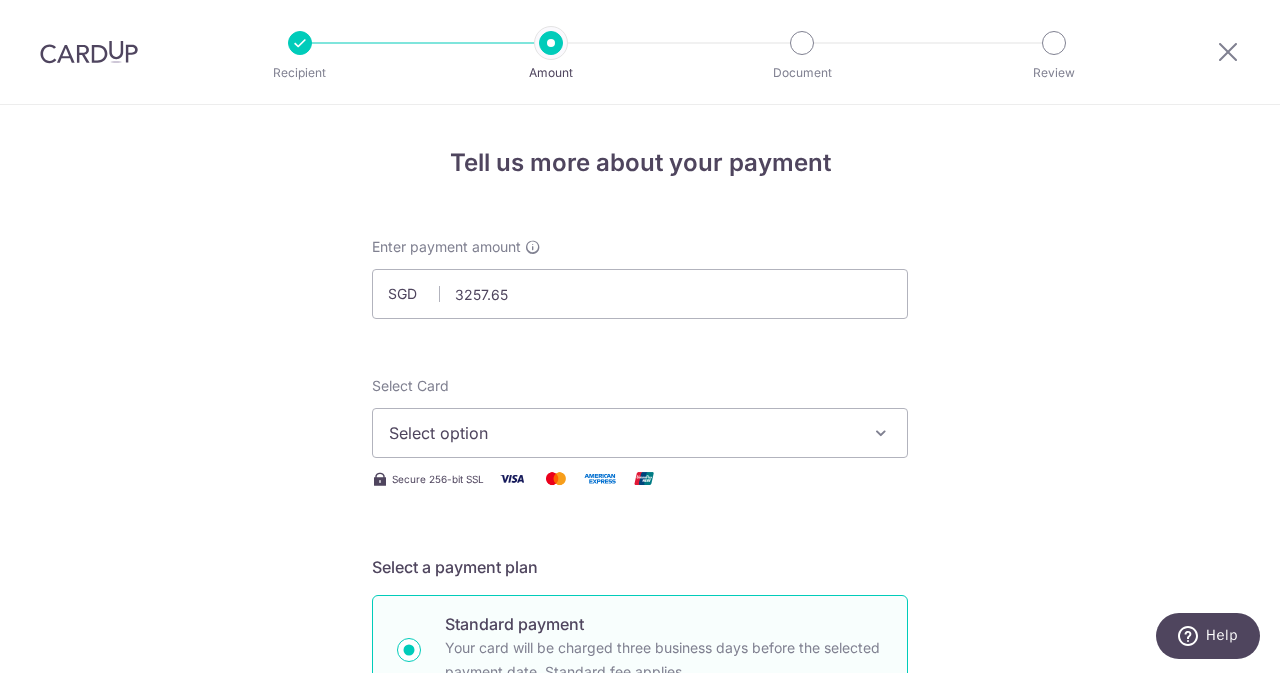 type on "3,257.65" 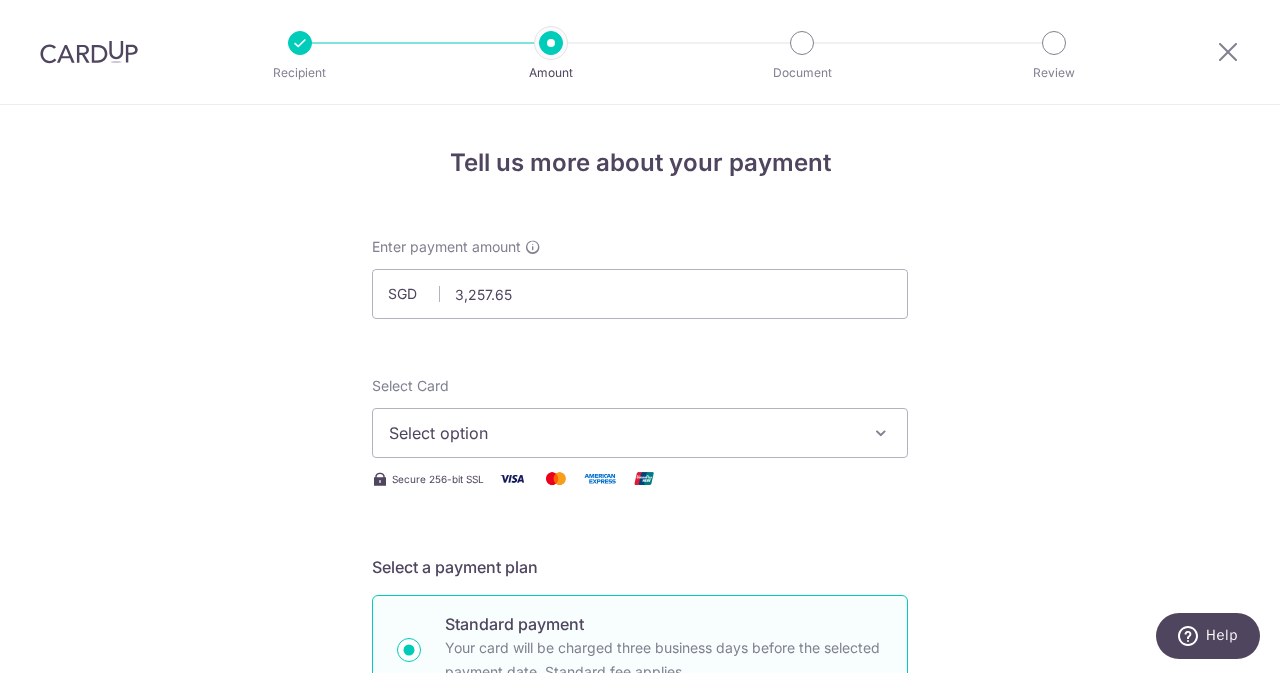 click on "Tell us more about your payment
Enter payment amount
SGD
3,257.65
3257.65
Select Card
Select option
Add credit card
Your Cards
**** 1840
Secure 256-bit SSL
Text
New card details
Card
Secure 256-bit SSL" at bounding box center [640, 1009] 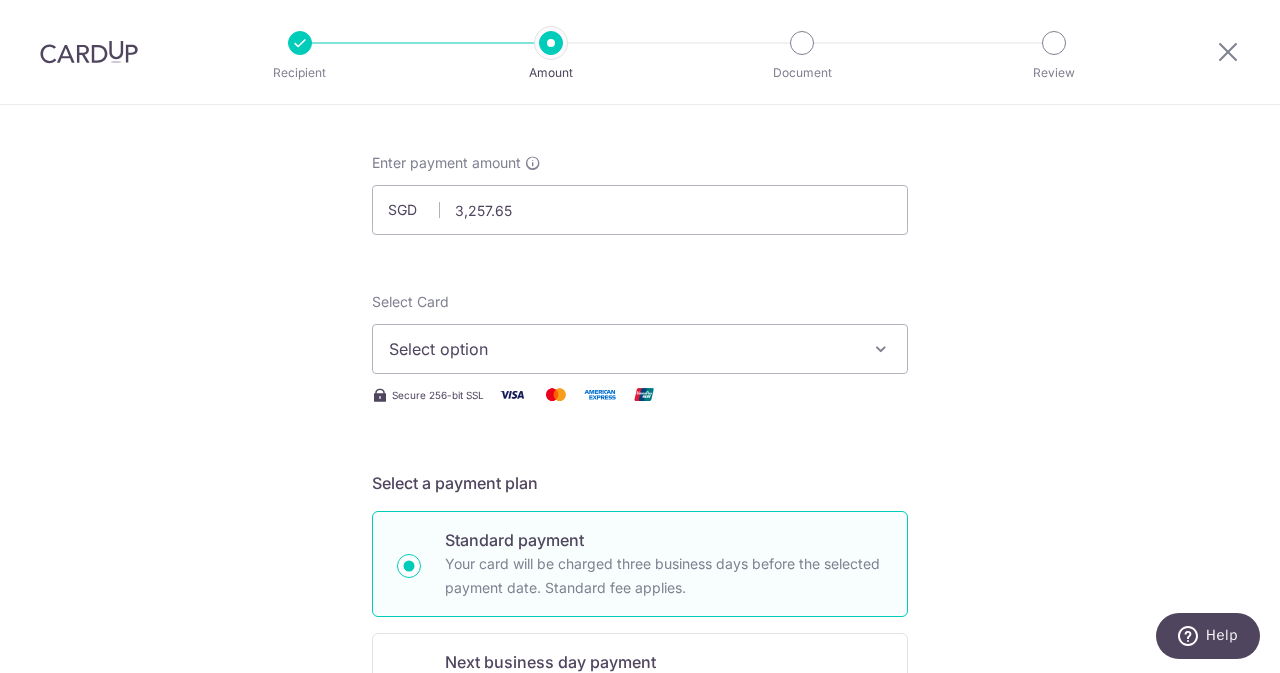 scroll, scrollTop: 200, scrollLeft: 0, axis: vertical 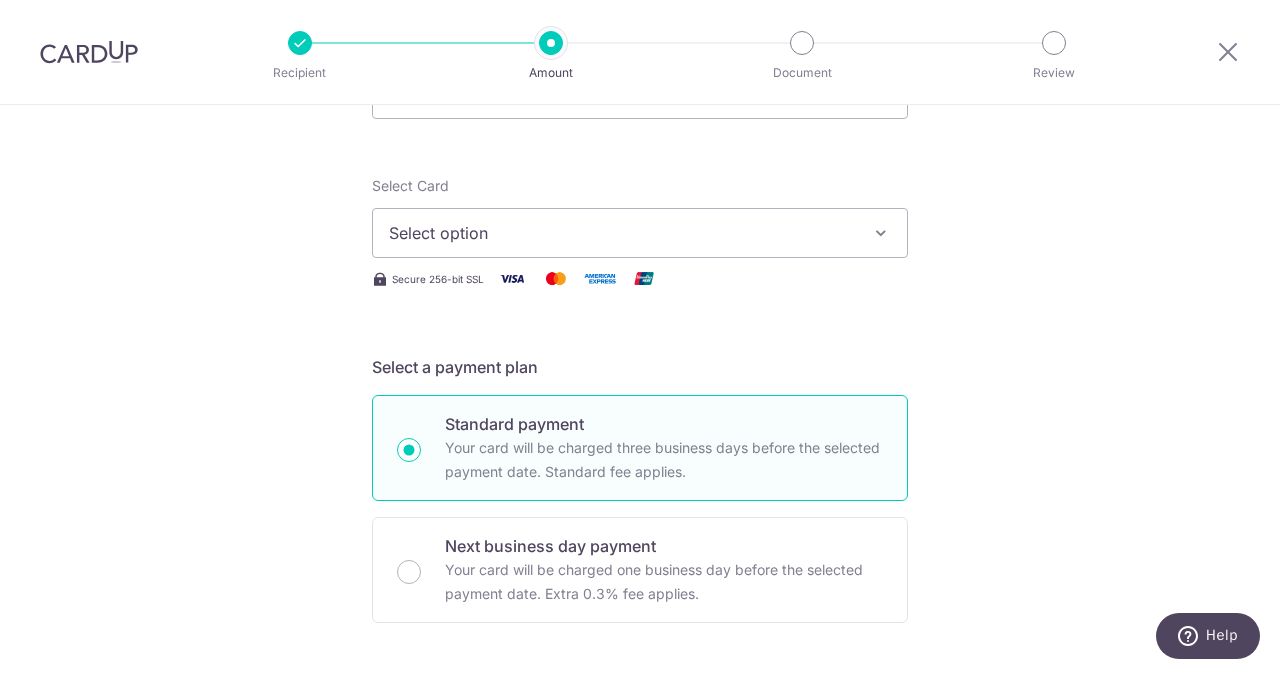 click on "Select option" at bounding box center [622, 233] 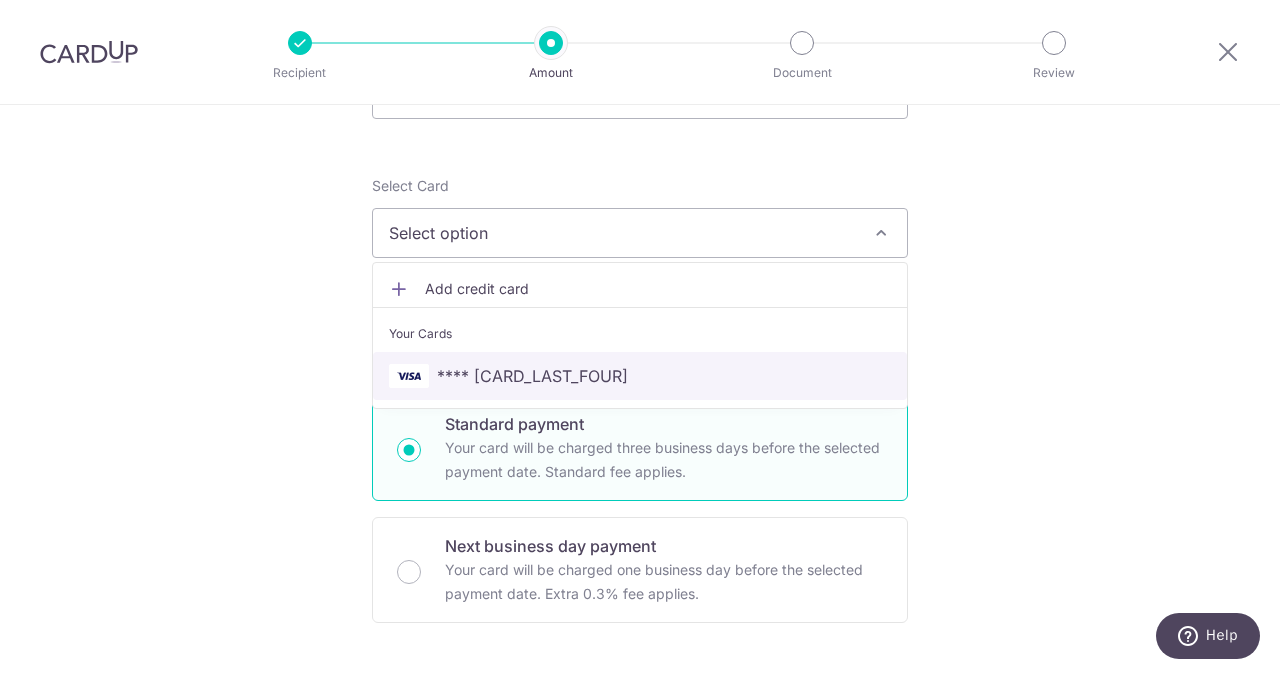 click on "**** 1840" at bounding box center [532, 376] 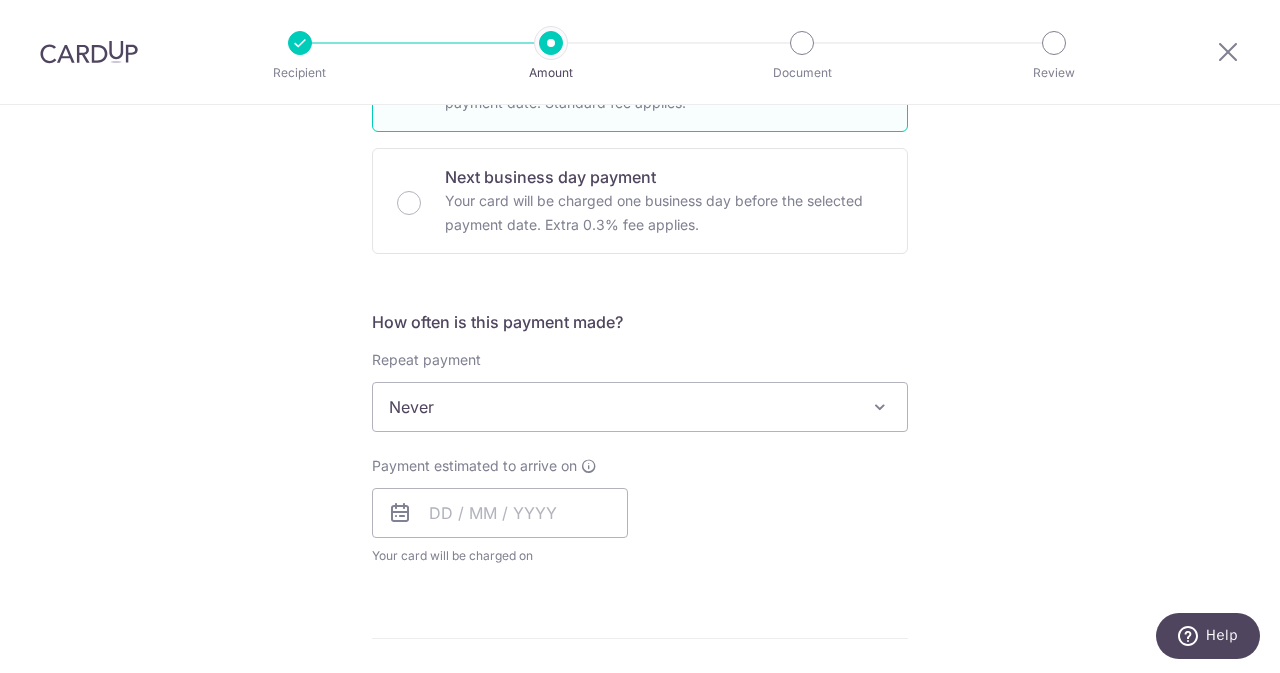 scroll, scrollTop: 600, scrollLeft: 0, axis: vertical 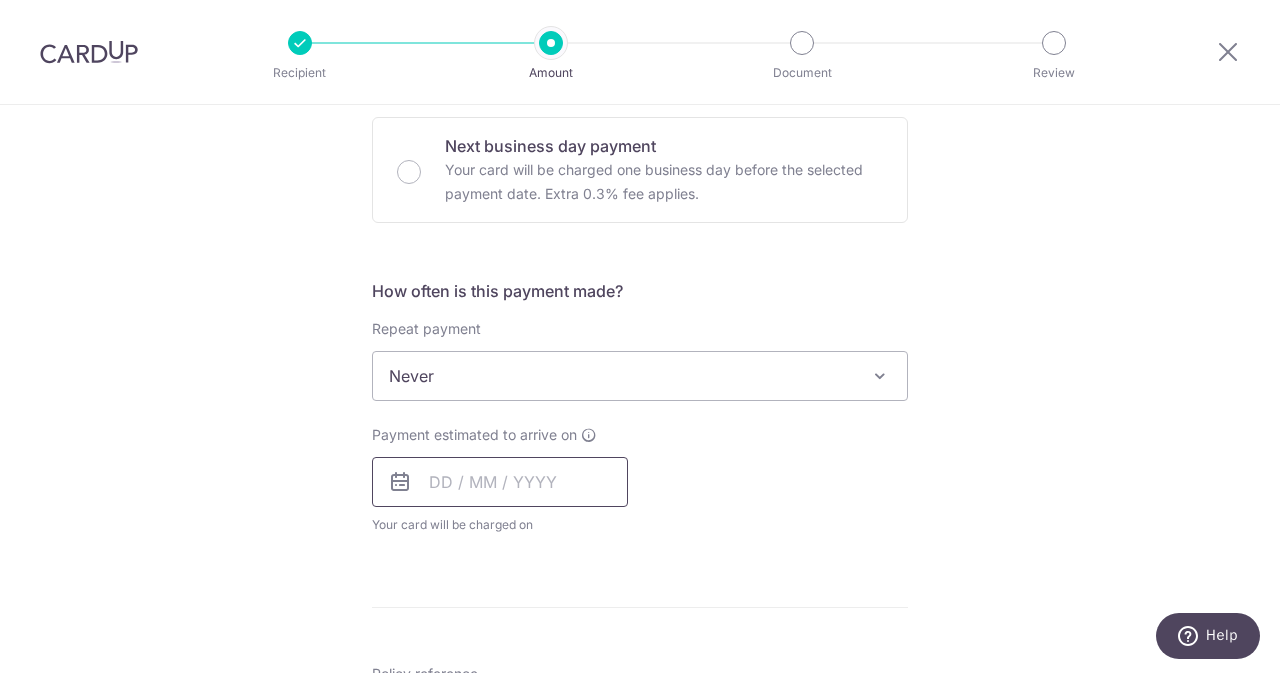click at bounding box center (500, 482) 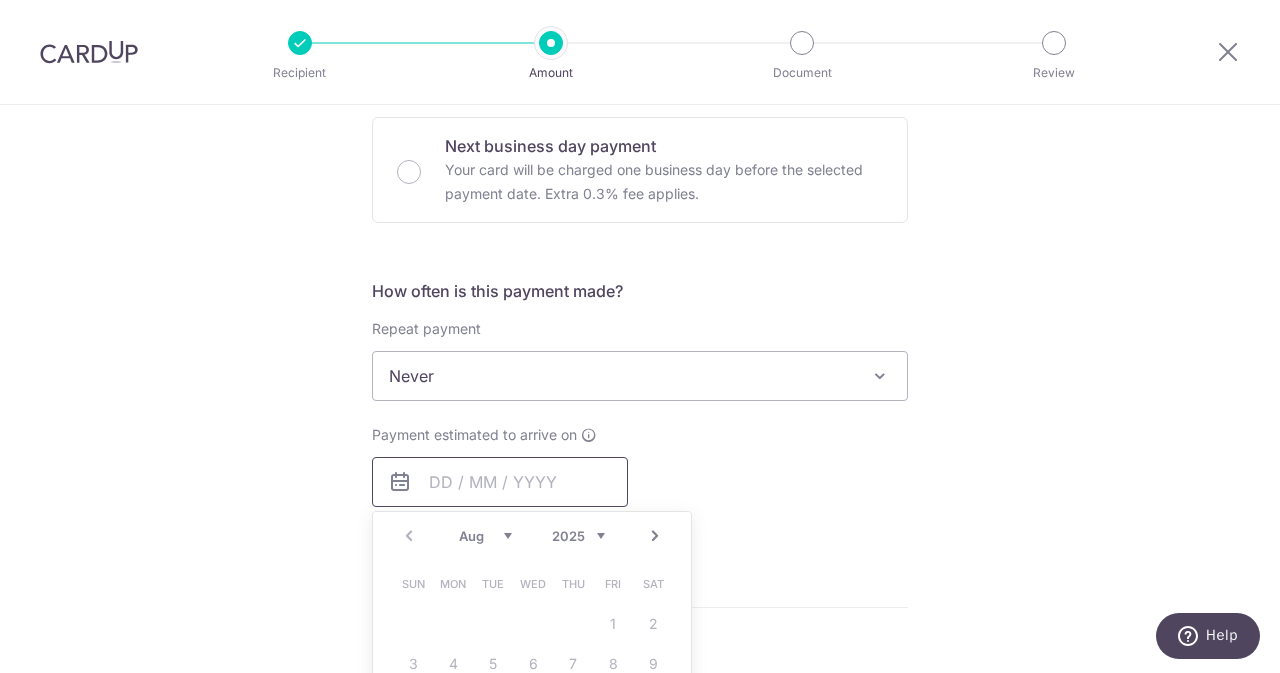 scroll, scrollTop: 700, scrollLeft: 0, axis: vertical 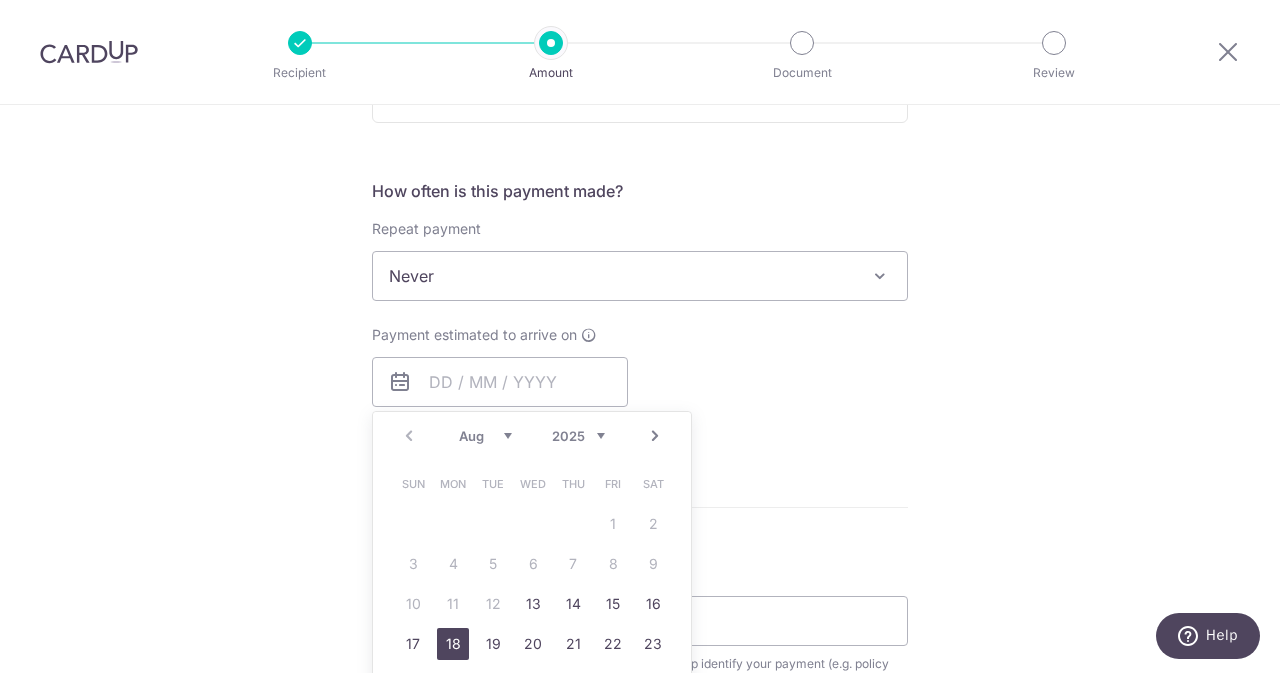 click on "18" at bounding box center [453, 644] 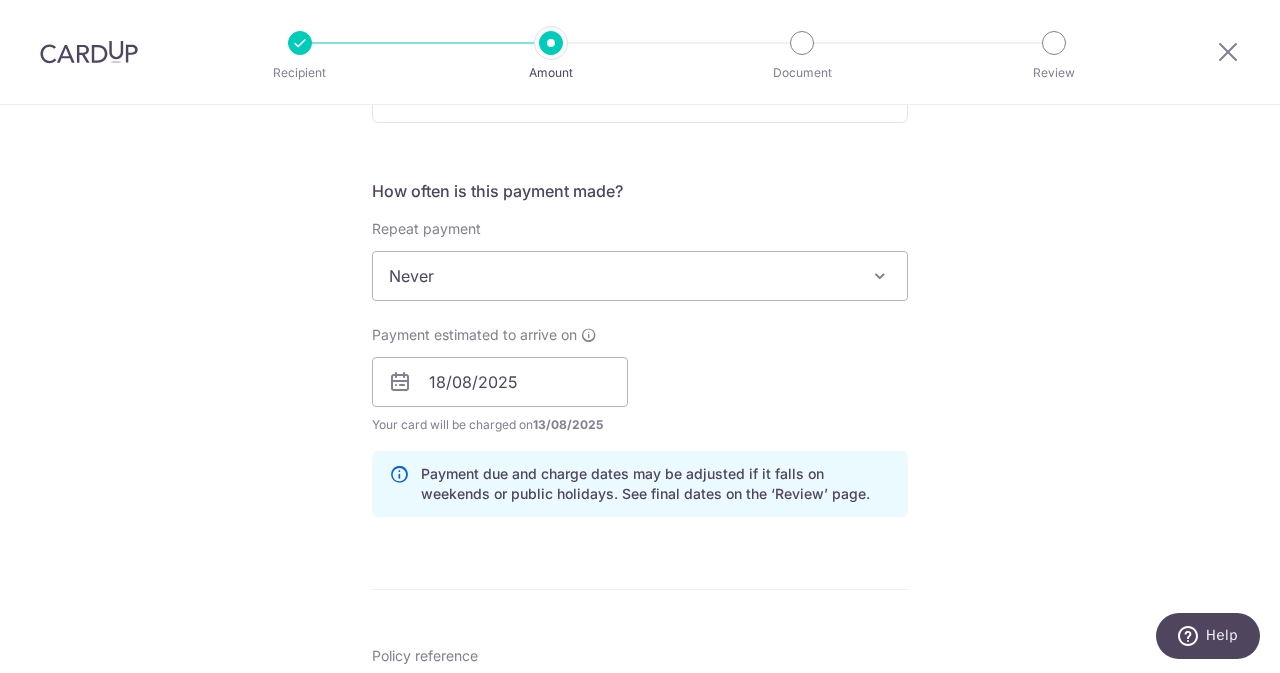 click on "Payment estimated to arrive on
18/08/2025
Prev Next Aug Sep Oct Nov Dec 2025 2026 2027 2028 2029 2030 2031 2032 2033 2034 2035 Sun Mon Tue Wed Thu Fri Sat           1 2 3 4 5 6 7 8 9 10 11 12 13 14 15 16 17 18 19 20 21 22 23 24 25 26 27 28 29 30 31
Your card will be charged on  13/08/2025  for the first payment
* If your payment is funded by  9:00am SGT on Monday 11/08/2025
11/08/2025
No. of Payments" at bounding box center (640, 380) 